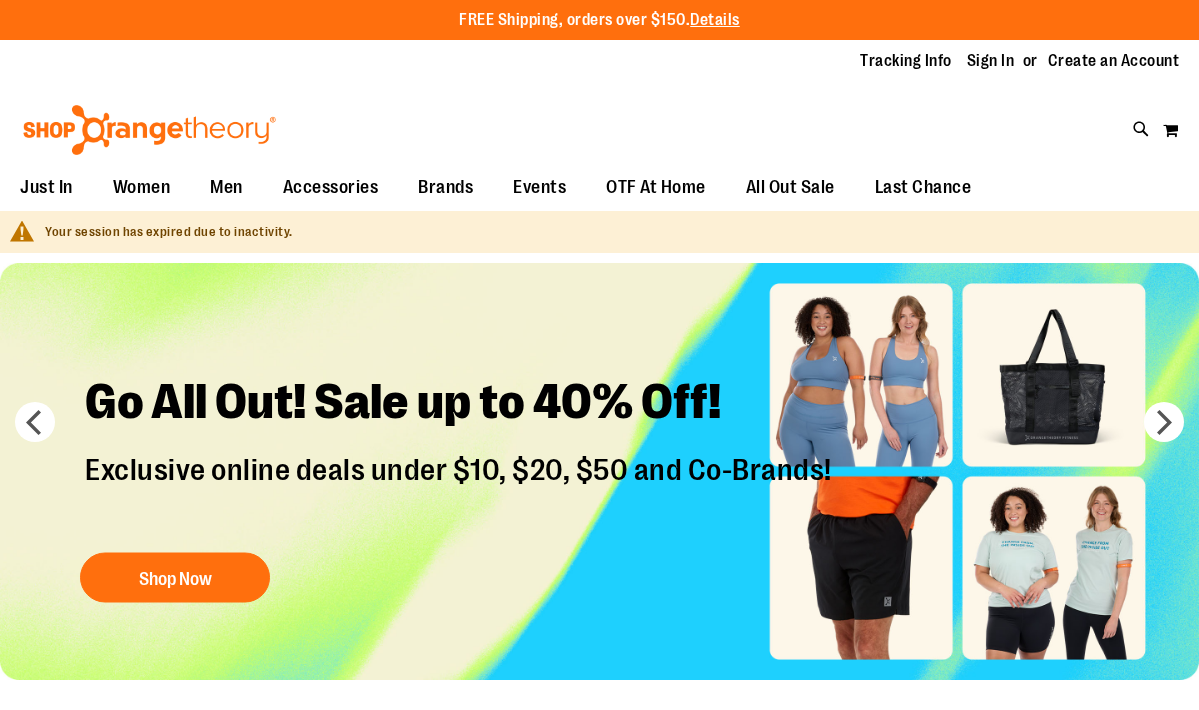 scroll, scrollTop: 0, scrollLeft: 0, axis: both 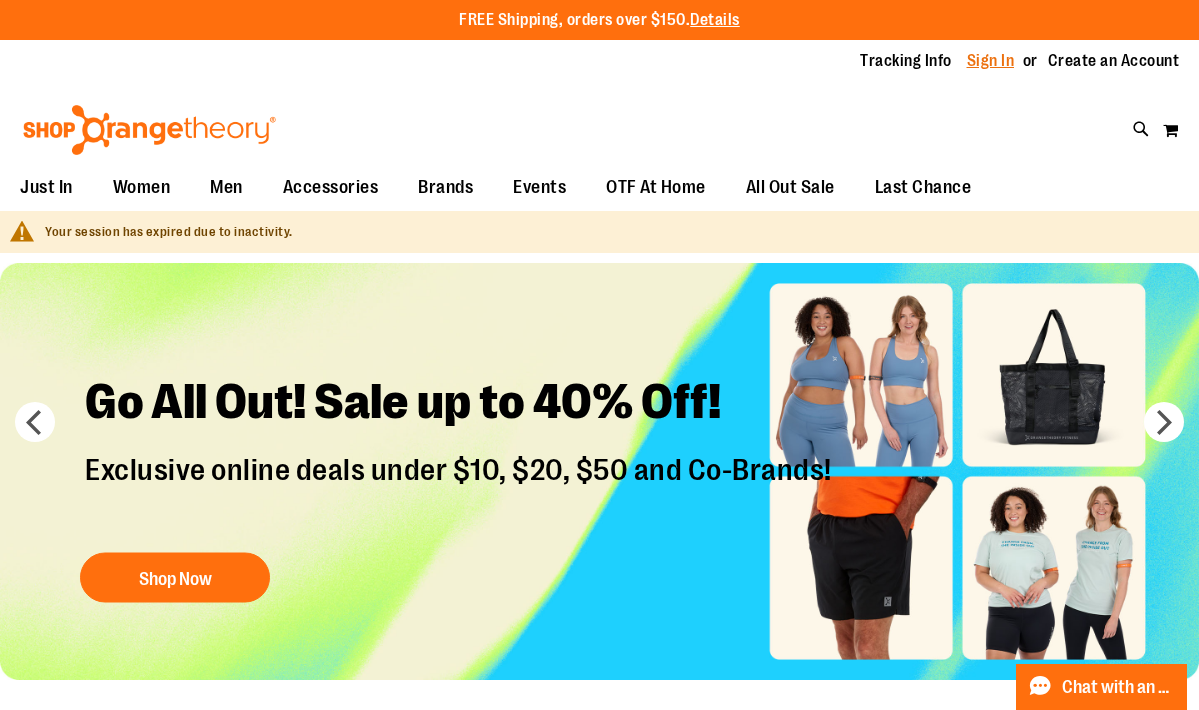 click on "Sign In" at bounding box center (991, 61) 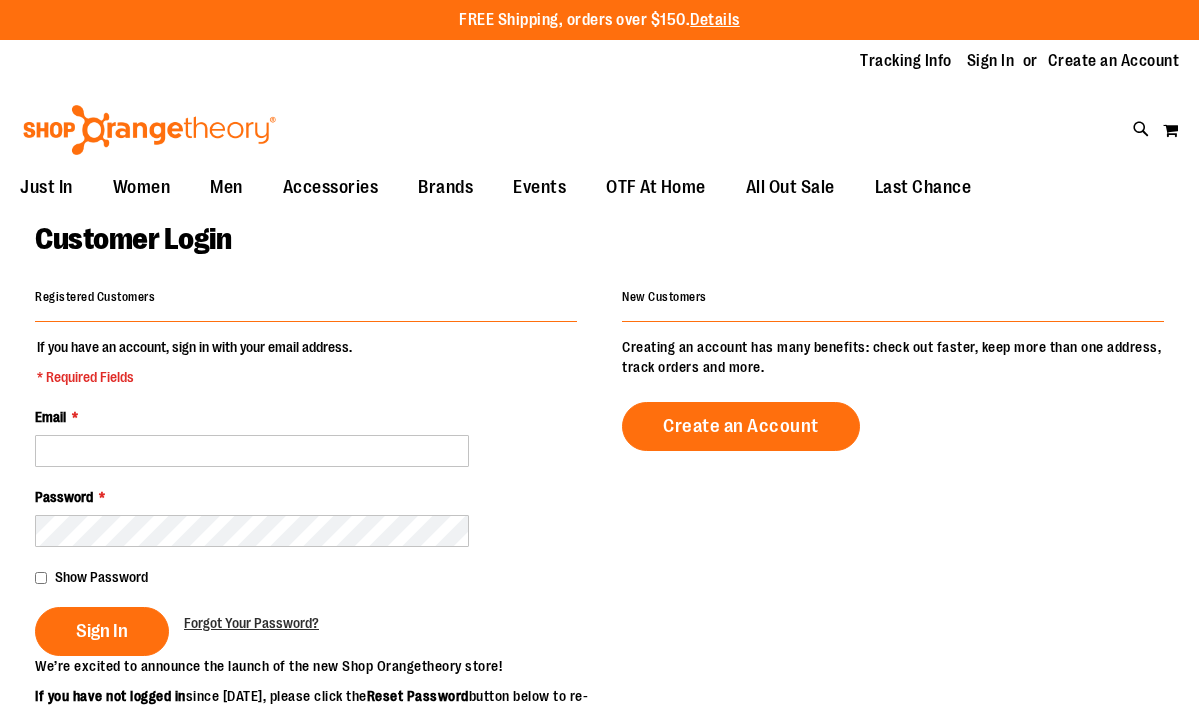 scroll, scrollTop: 0, scrollLeft: 0, axis: both 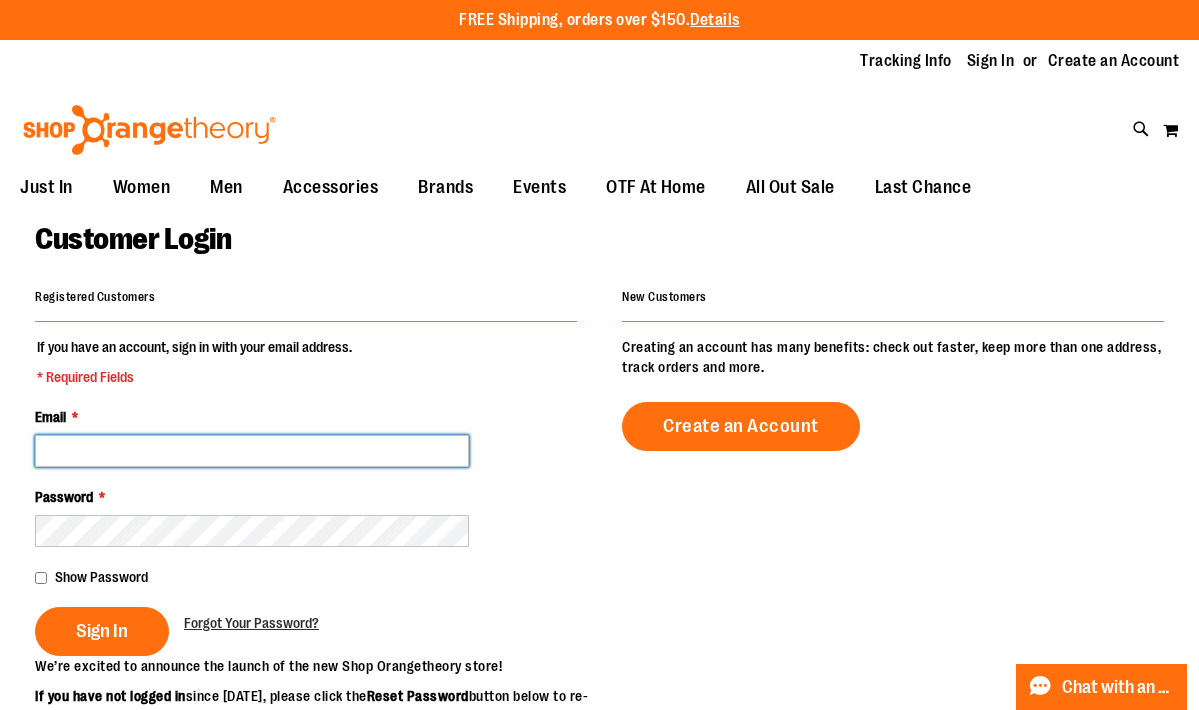 type on "**********" 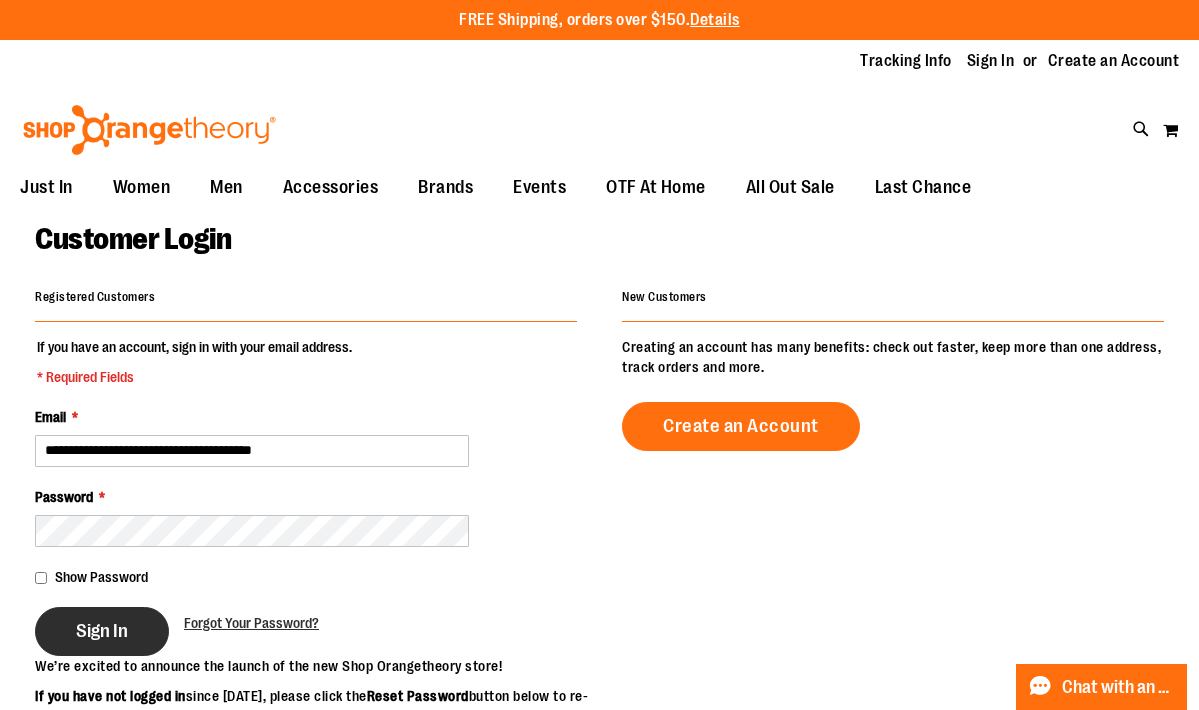 click on "Sign In" at bounding box center (102, 631) 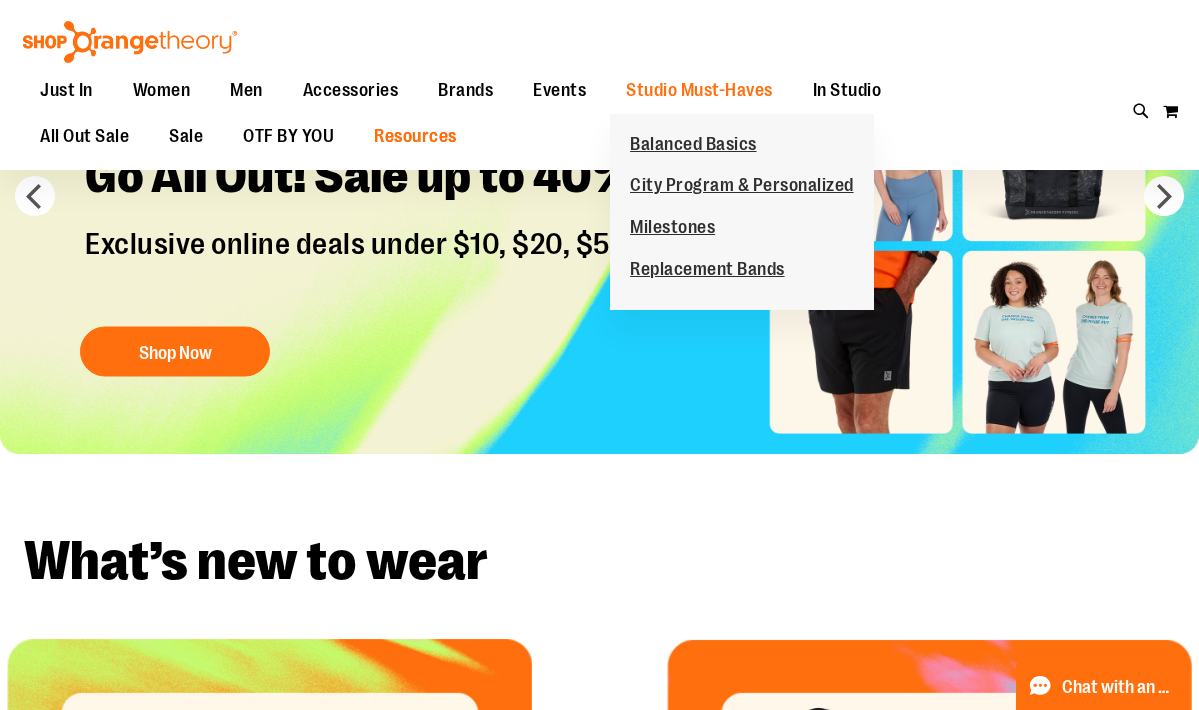 scroll, scrollTop: 205, scrollLeft: 0, axis: vertical 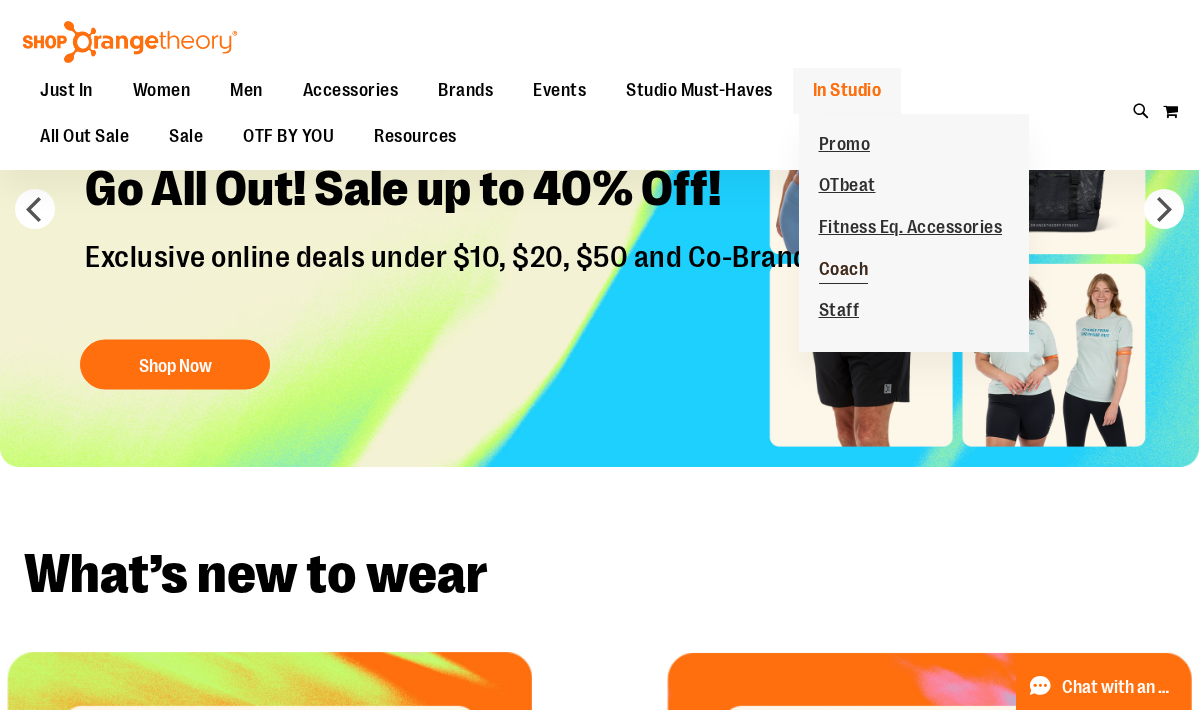 click on "Coach" at bounding box center (844, 271) 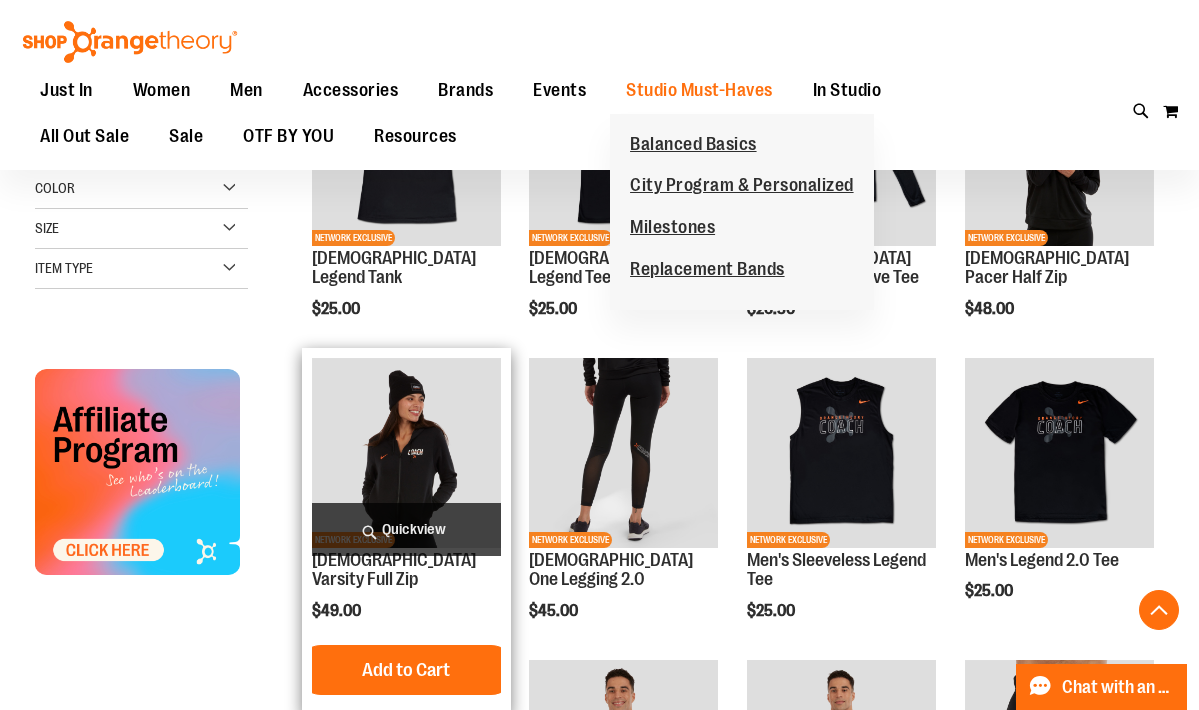 scroll, scrollTop: 387, scrollLeft: 0, axis: vertical 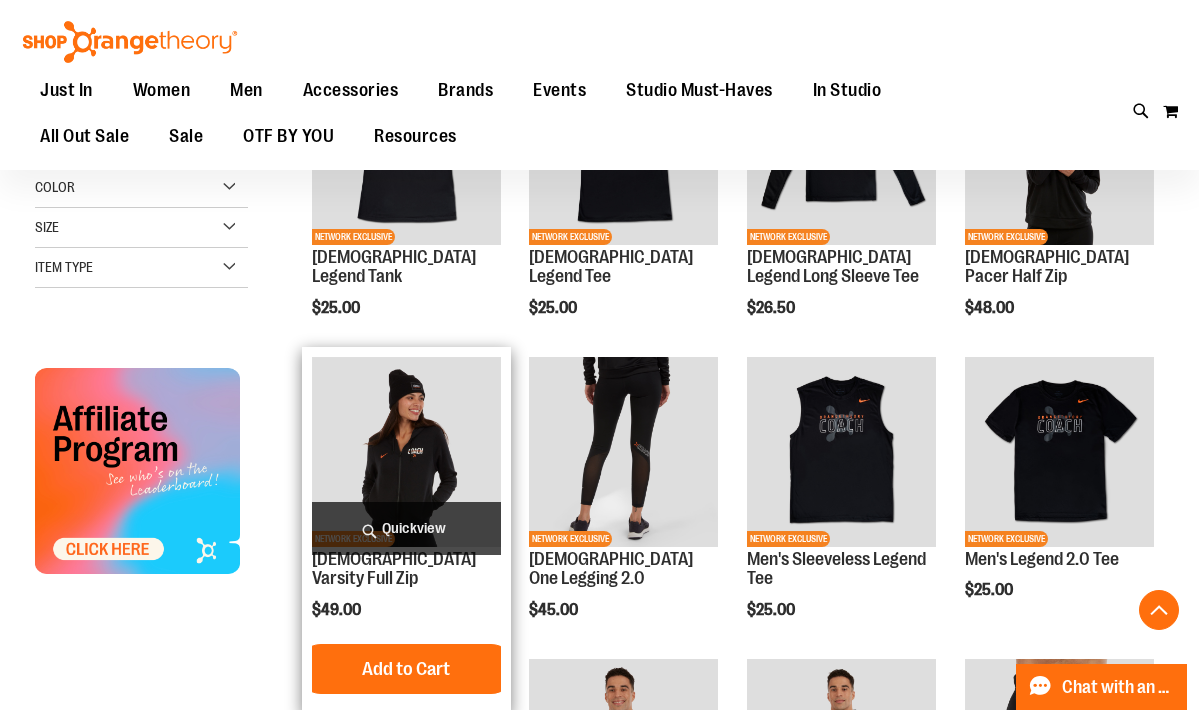 click at bounding box center [406, 451] 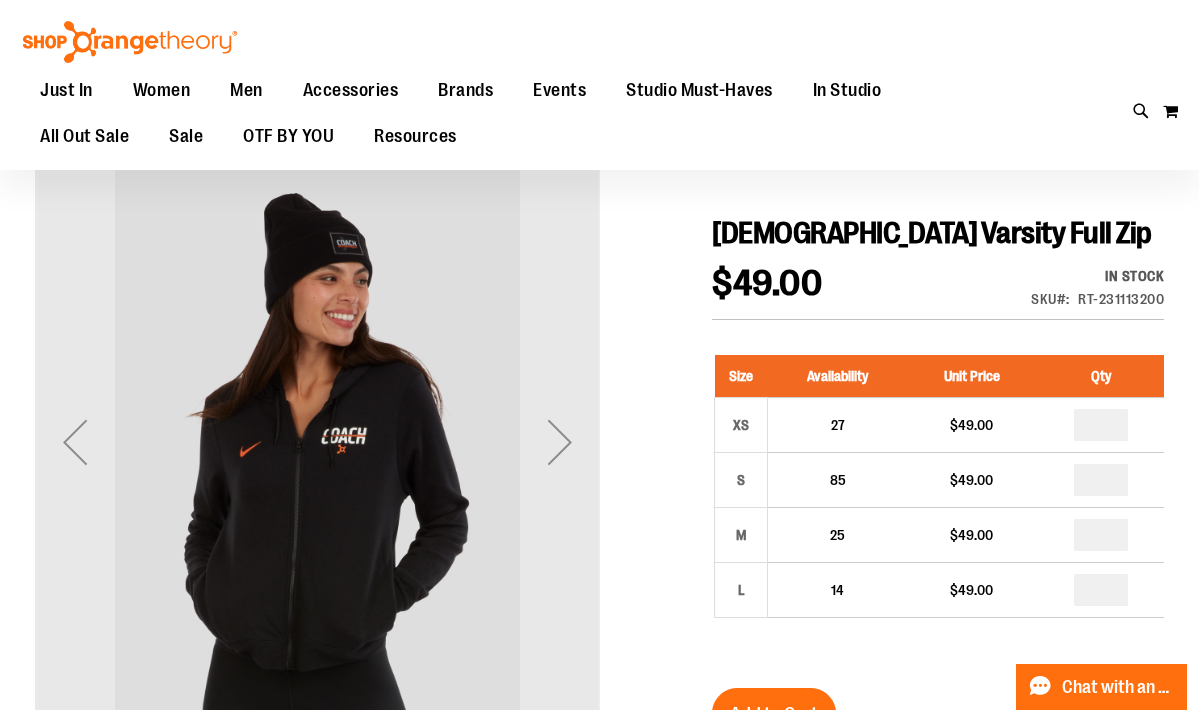 scroll, scrollTop: 258, scrollLeft: 0, axis: vertical 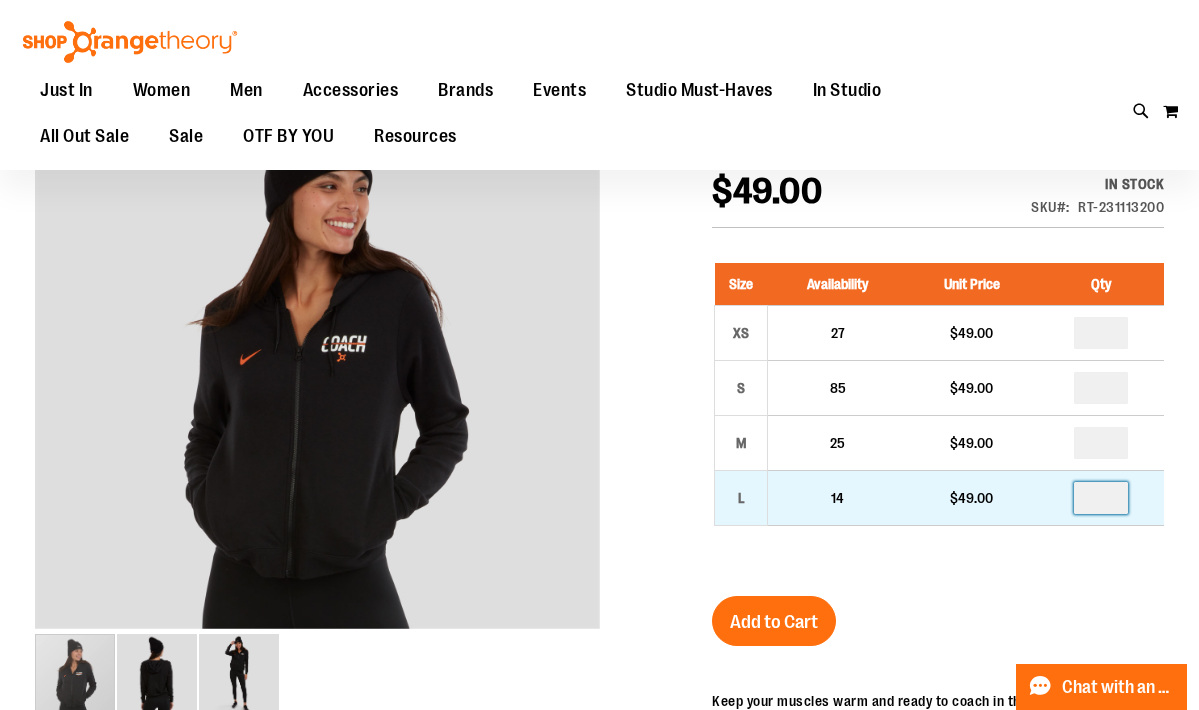 click at bounding box center [1101, 498] 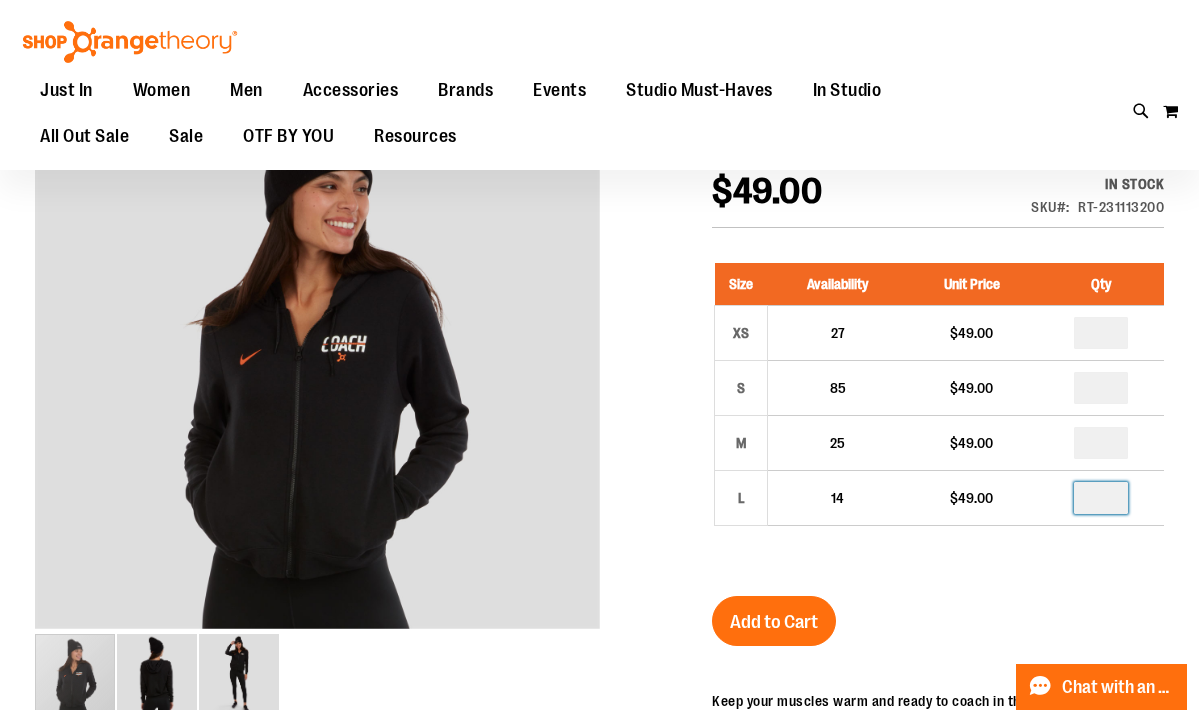 type on "*" 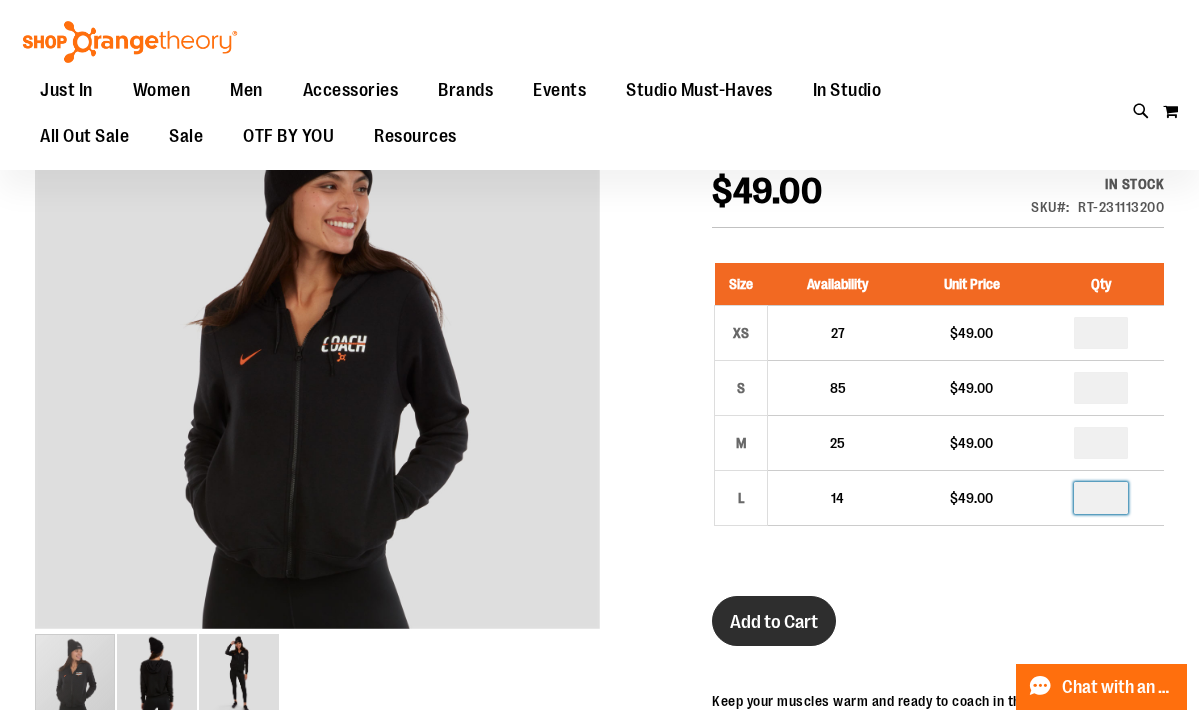 click on "Add to Cart" at bounding box center [774, 622] 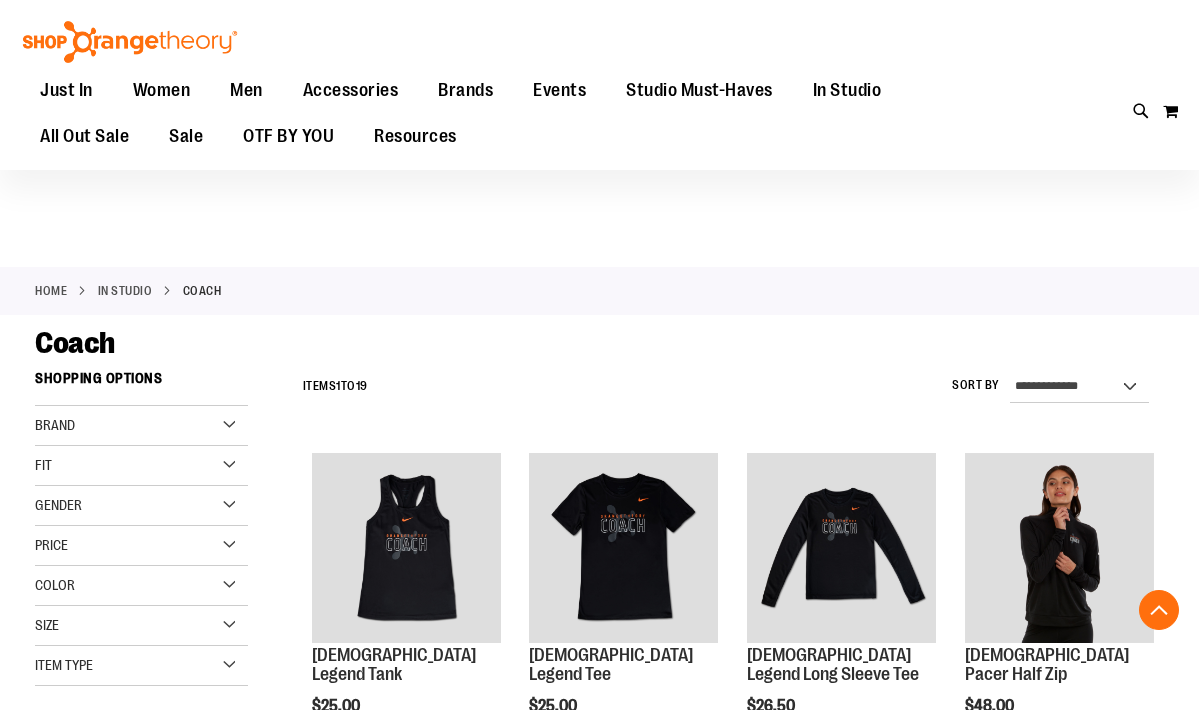 scroll, scrollTop: 387, scrollLeft: 0, axis: vertical 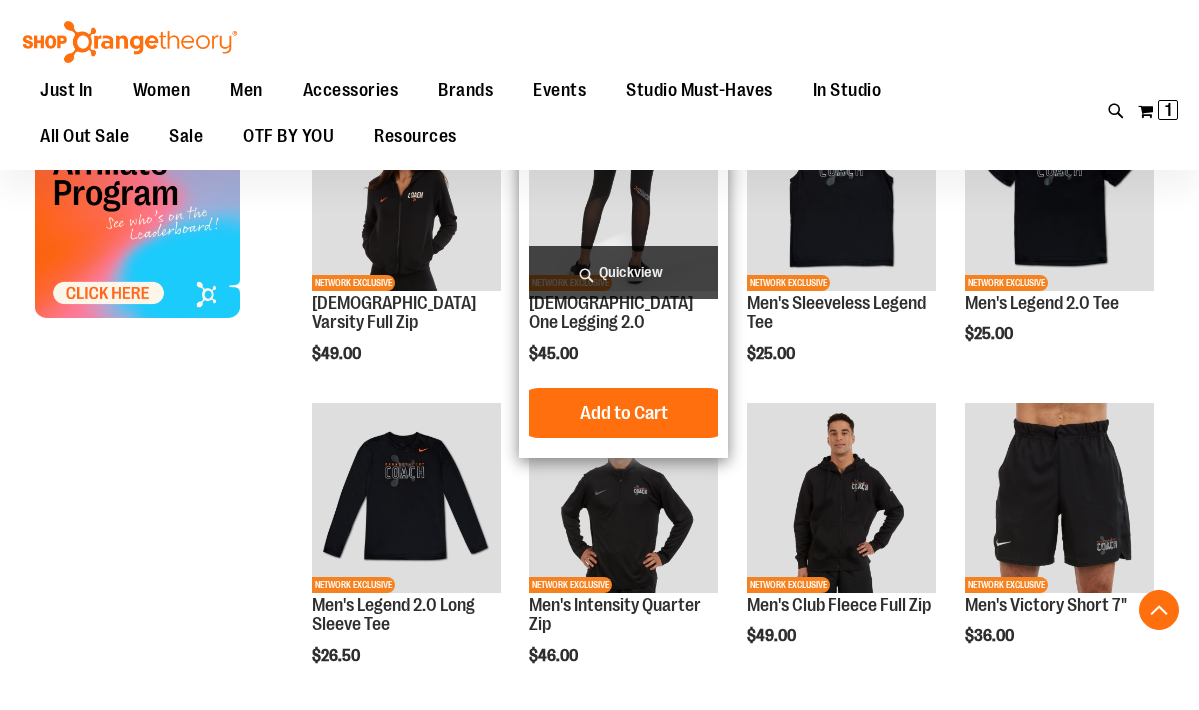 click at bounding box center [623, 195] 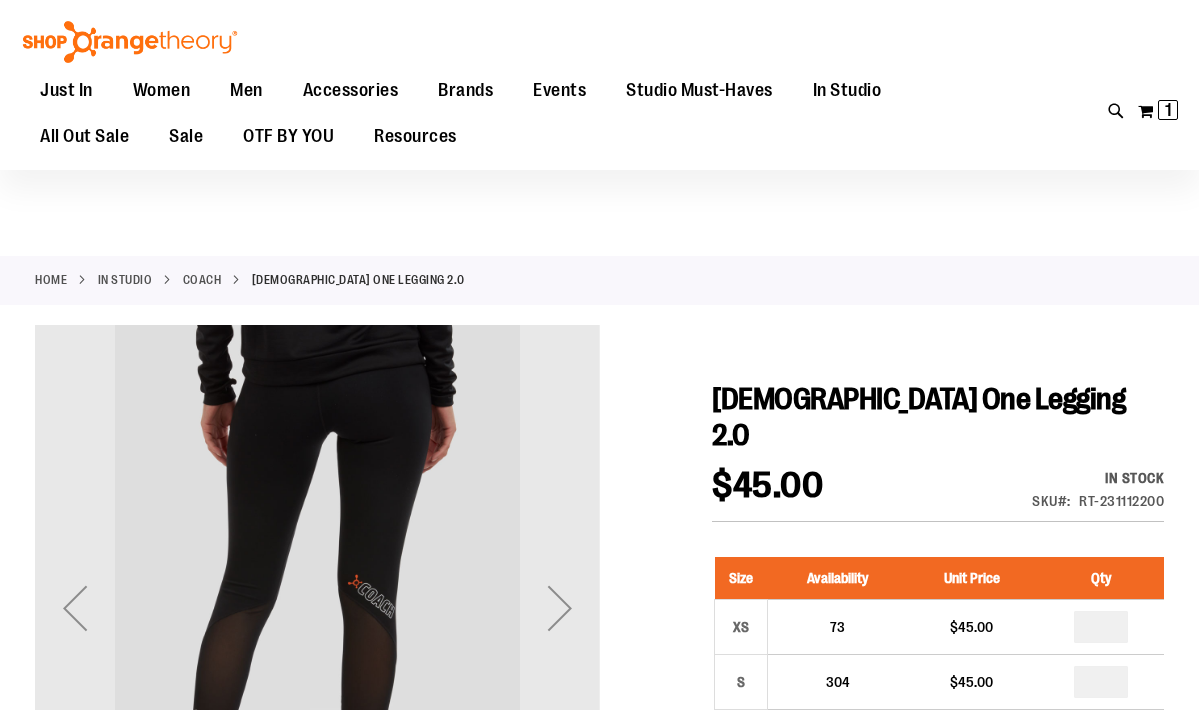scroll, scrollTop: 113, scrollLeft: 0, axis: vertical 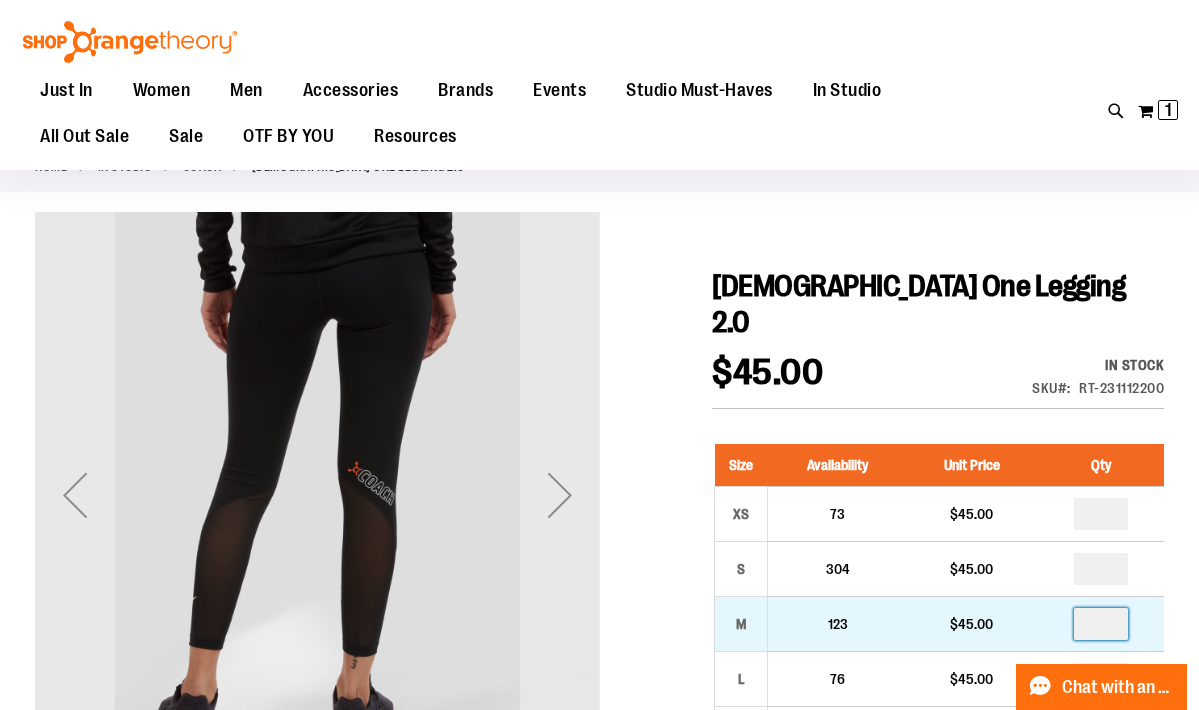 click at bounding box center (1101, 624) 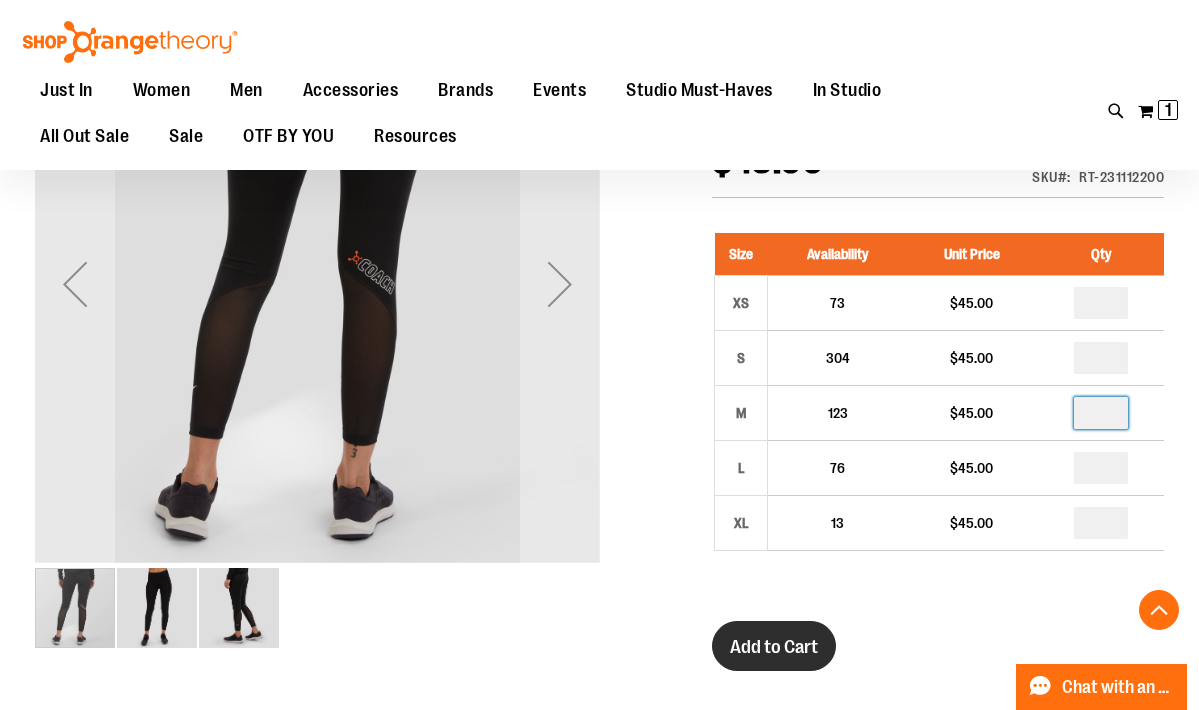 click on "Add to Cart" at bounding box center (774, 647) 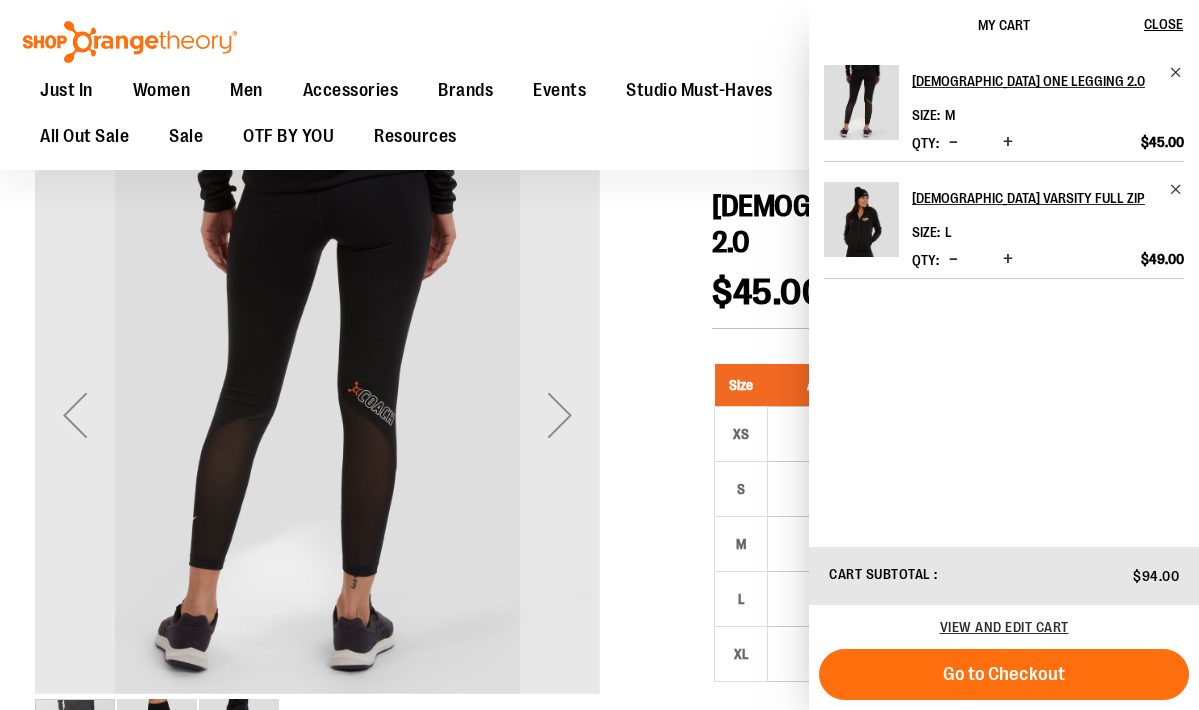 scroll, scrollTop: 183, scrollLeft: 0, axis: vertical 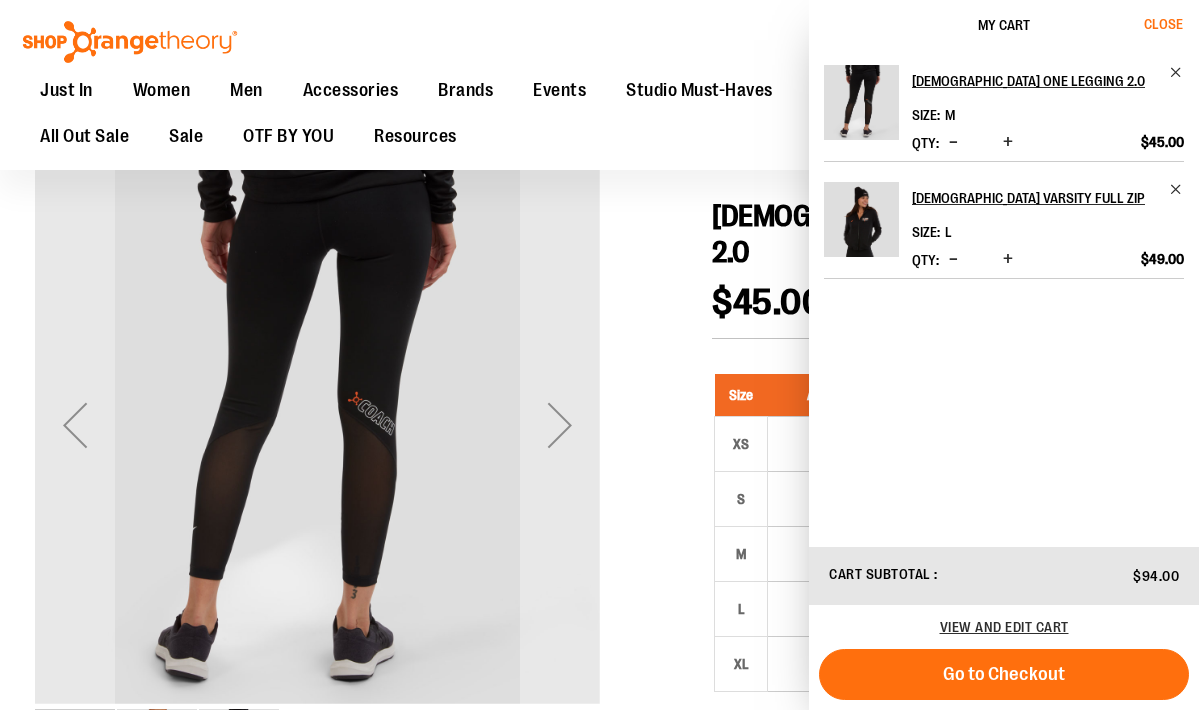 click on "Close" at bounding box center (1163, 24) 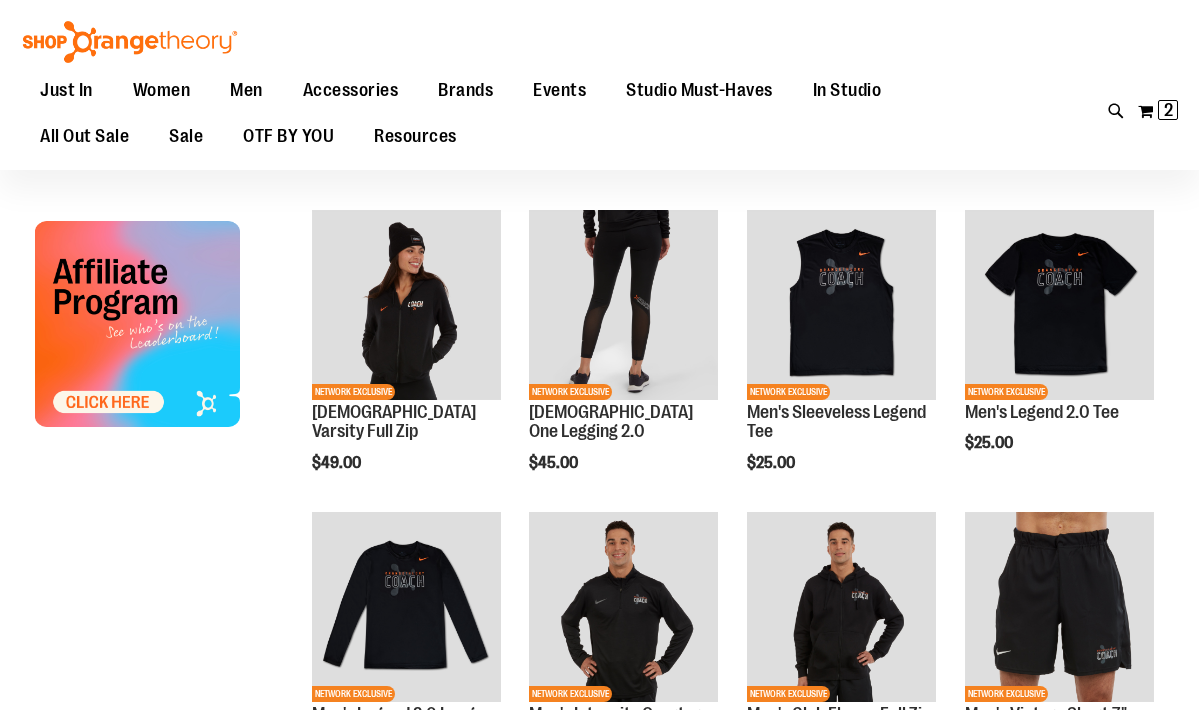 scroll, scrollTop: 278, scrollLeft: 0, axis: vertical 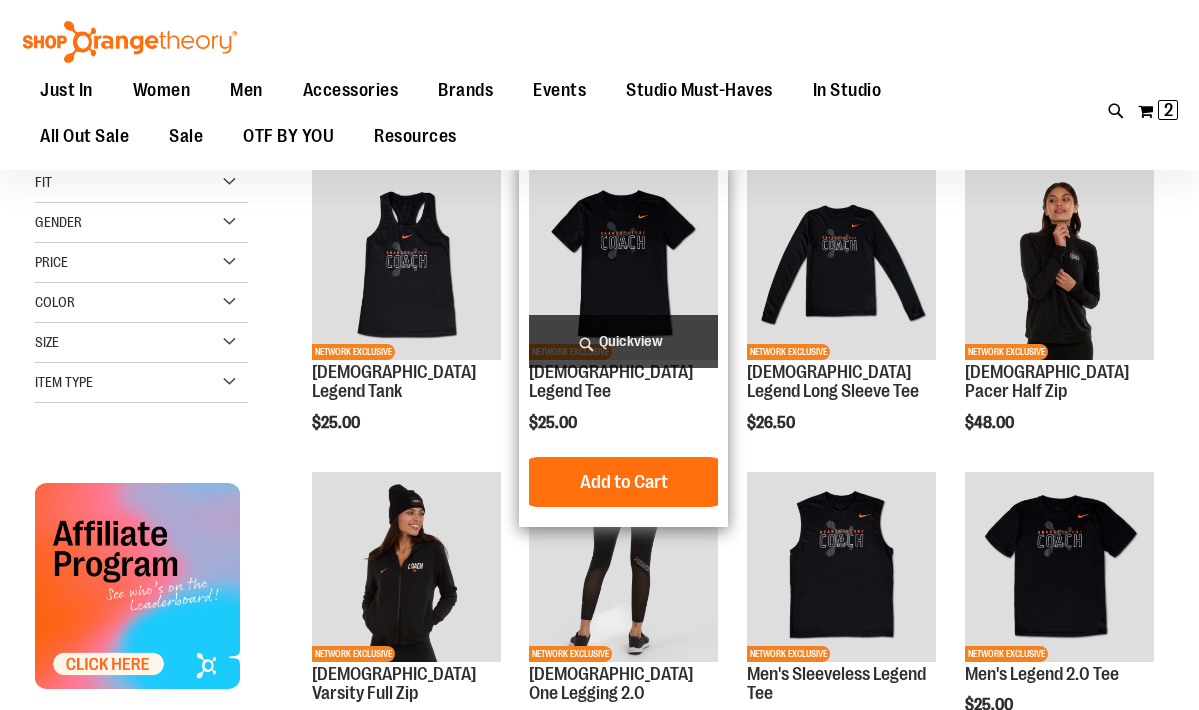 click at bounding box center [623, 264] 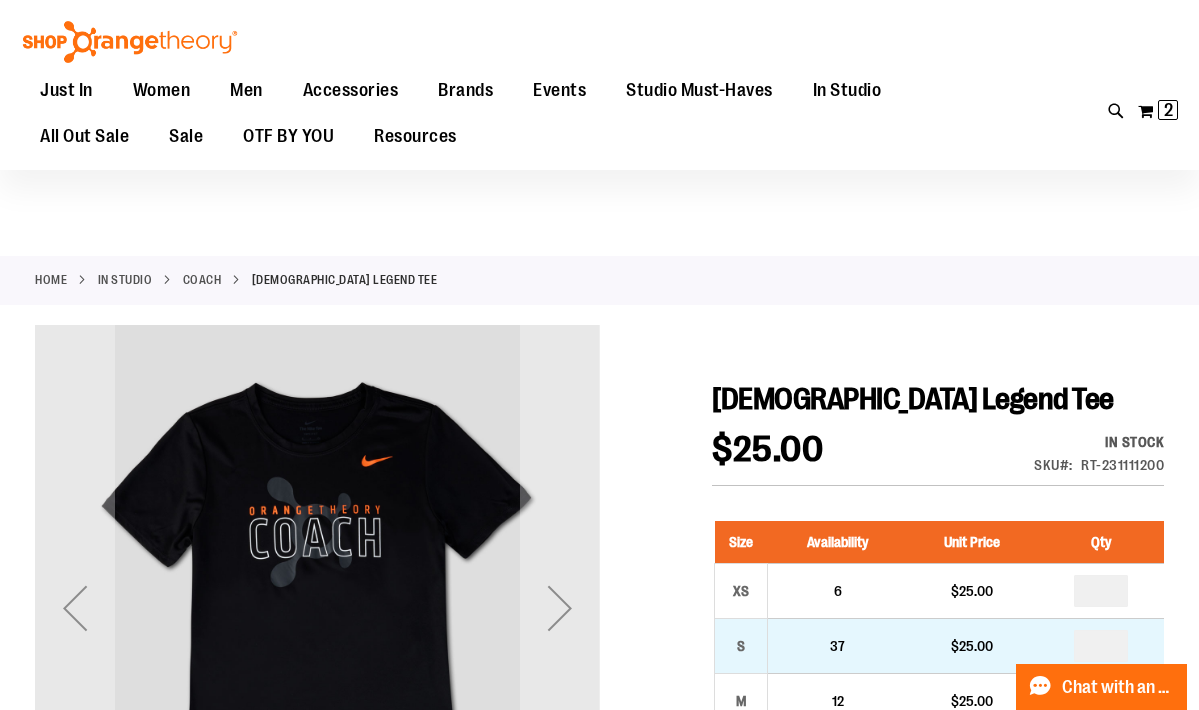 scroll, scrollTop: 174, scrollLeft: 0, axis: vertical 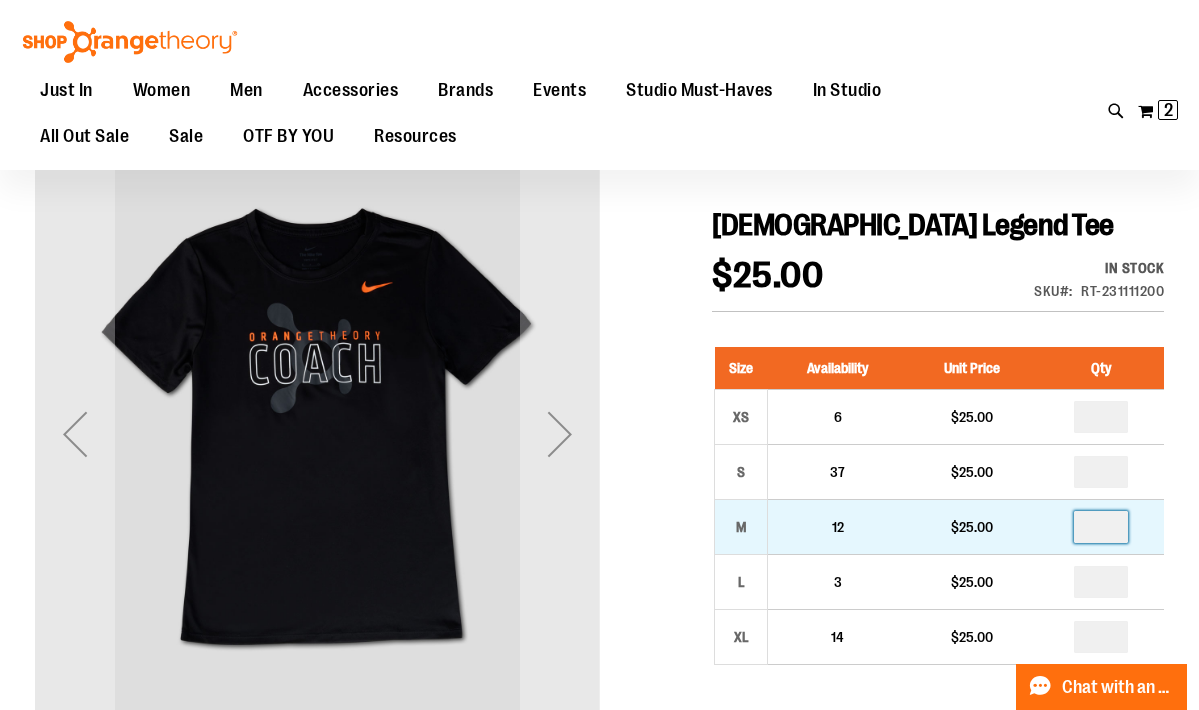 click at bounding box center [1101, 527] 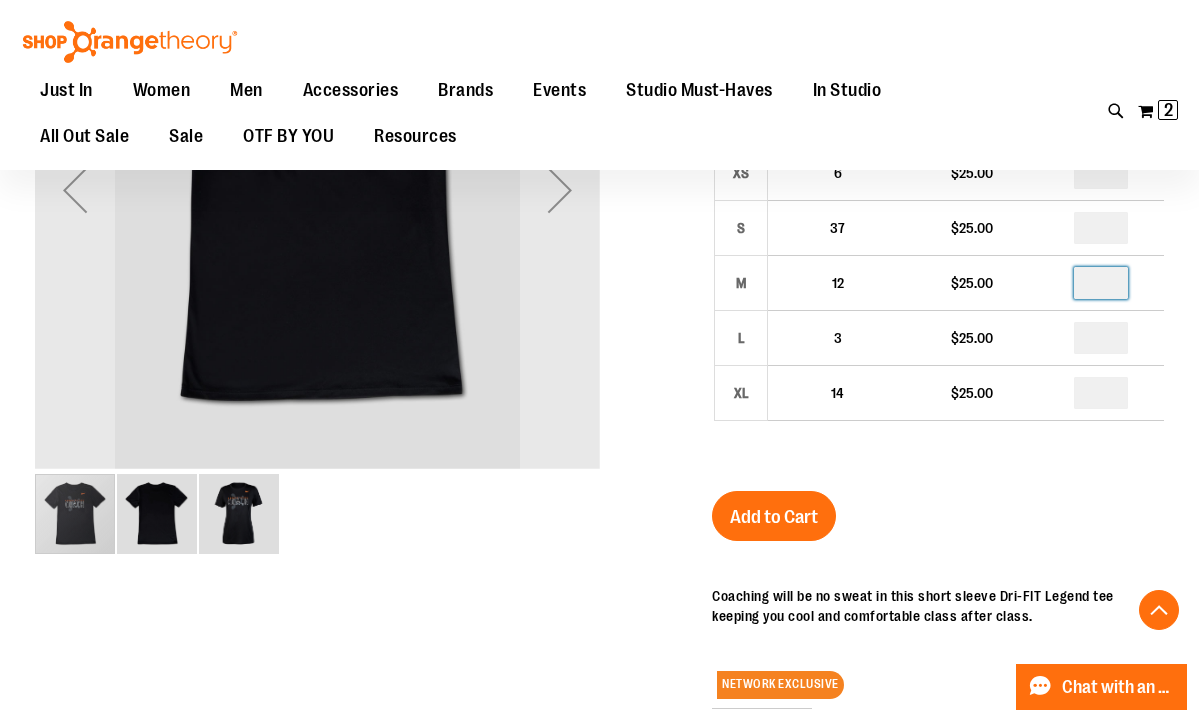 scroll, scrollTop: 462, scrollLeft: 0, axis: vertical 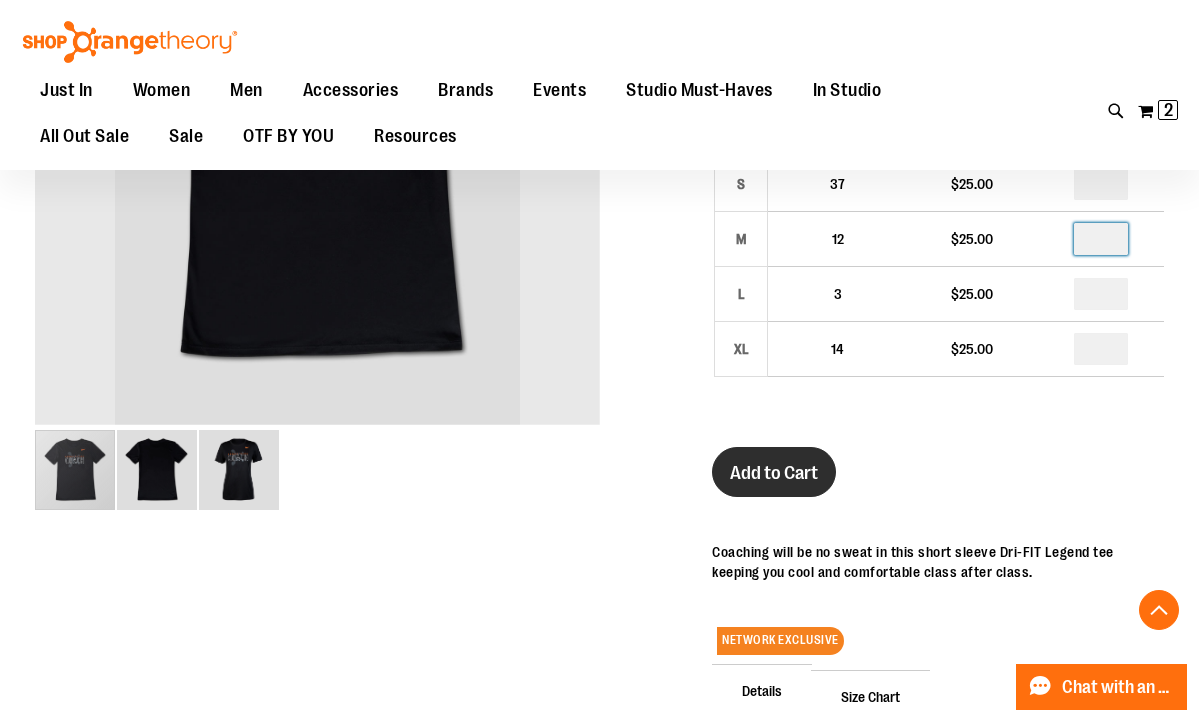 click on "Add to Cart" at bounding box center [774, 472] 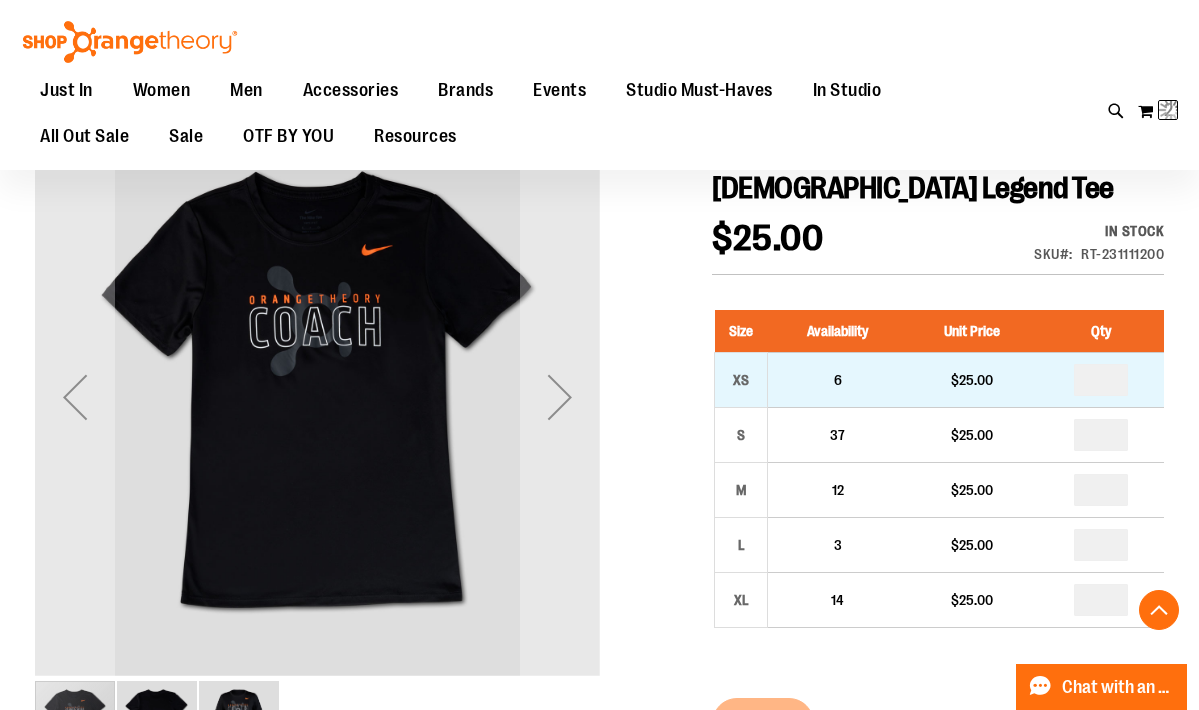 scroll, scrollTop: 134, scrollLeft: 0, axis: vertical 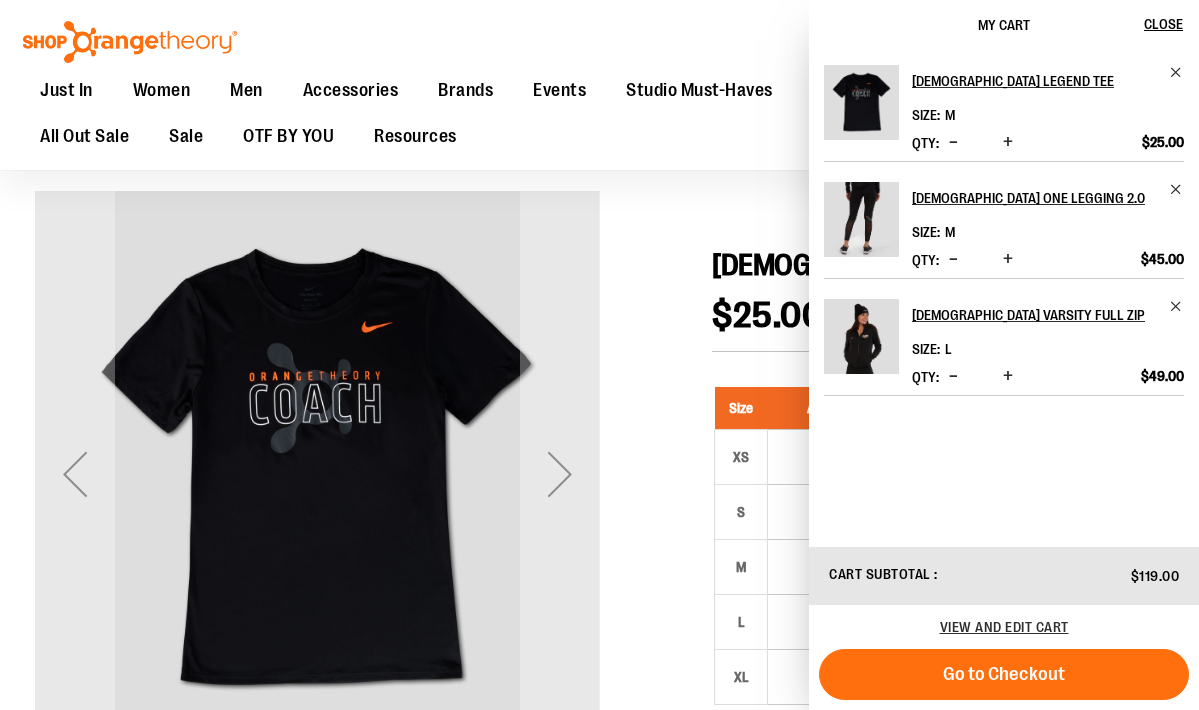 click on "Just In   Just In Balanced Basics New for Women New for Men New Accessories New Brands Pride & Patriotic Women   Women Tops Bottoms Outerwear Men   Men Tops Bottoms Outerwear Accessories   Accessories Bags Drinkware Headwear Socks Stickers Lifestyle Milestones Gift Cards Brands   Brands Nike lululemon Cloud9ine Beyond Yoga Vuori Rhone FP Movement Events Studio Must-Haves   Studio Must-Haves Balanced Basics City Program & Personalized Milestones Replacement Bands In Studio   In Studio Promo OTbeat Fitness Eq. Accessories Coach Staff All Out Sale   All Out Sale Under $10 Under $20 Under $50 Under $150 CoBrands Sale   Sale Men Women Accessories Promo OTF BY YOU Resources" at bounding box center (495, 114) 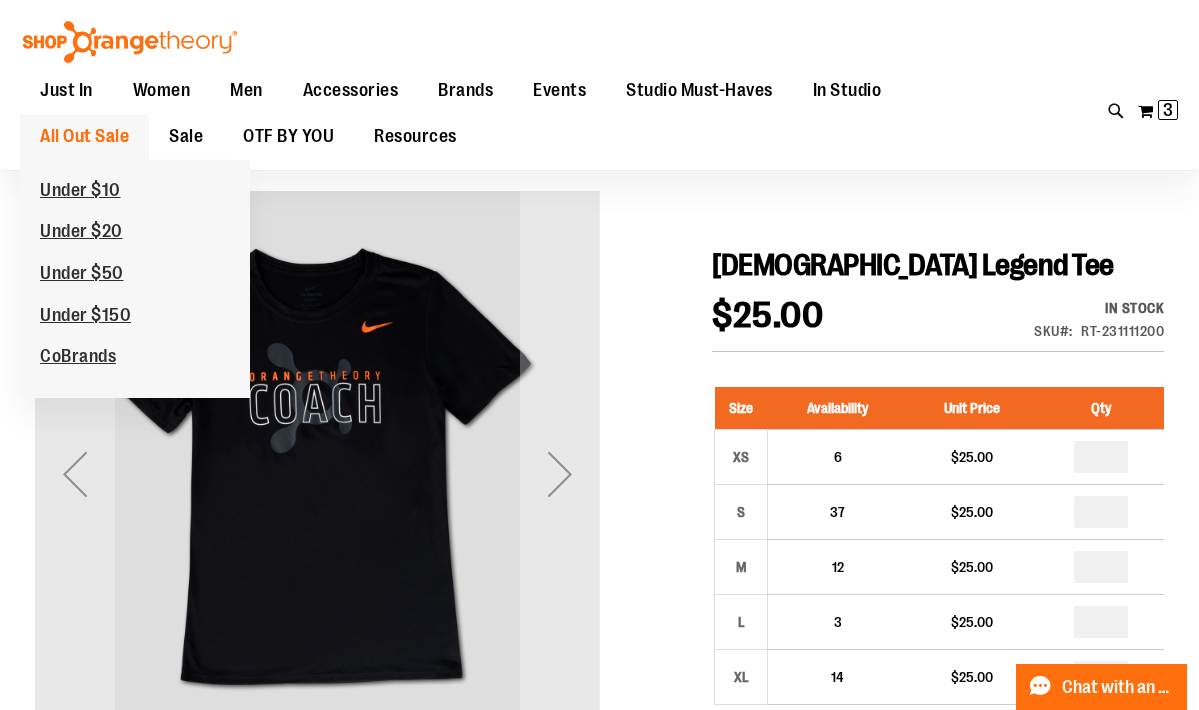 click on "All Out Sale" at bounding box center [84, 136] 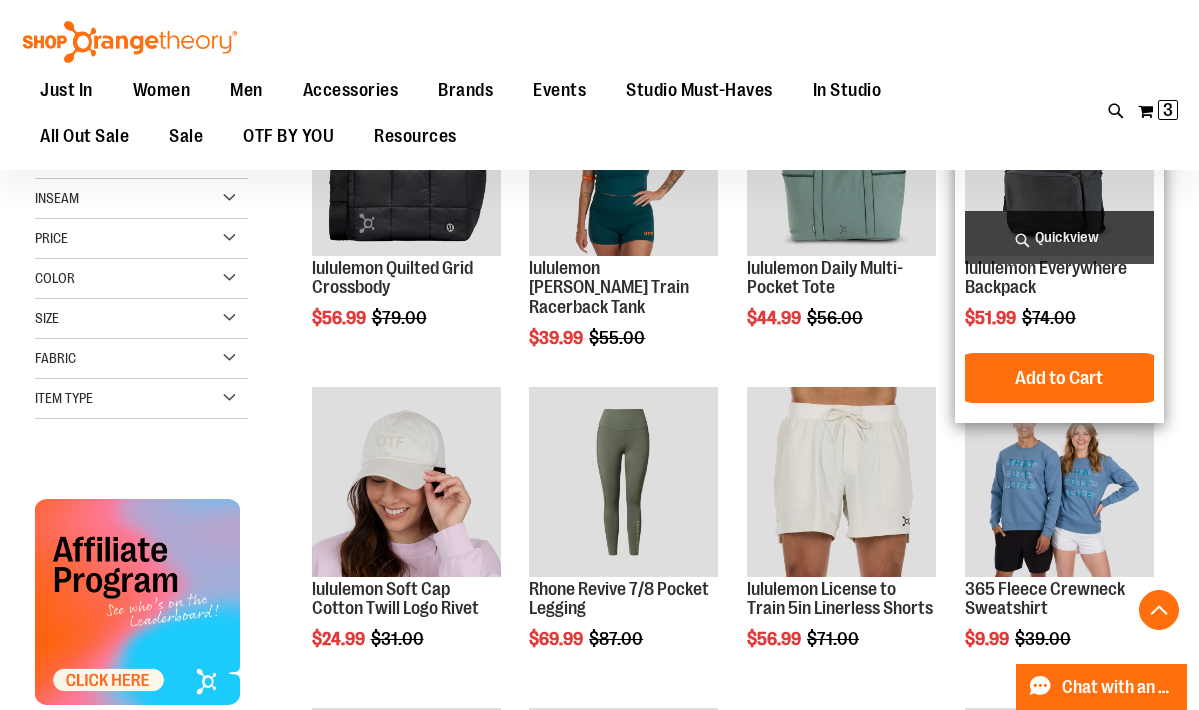 scroll, scrollTop: 441, scrollLeft: 0, axis: vertical 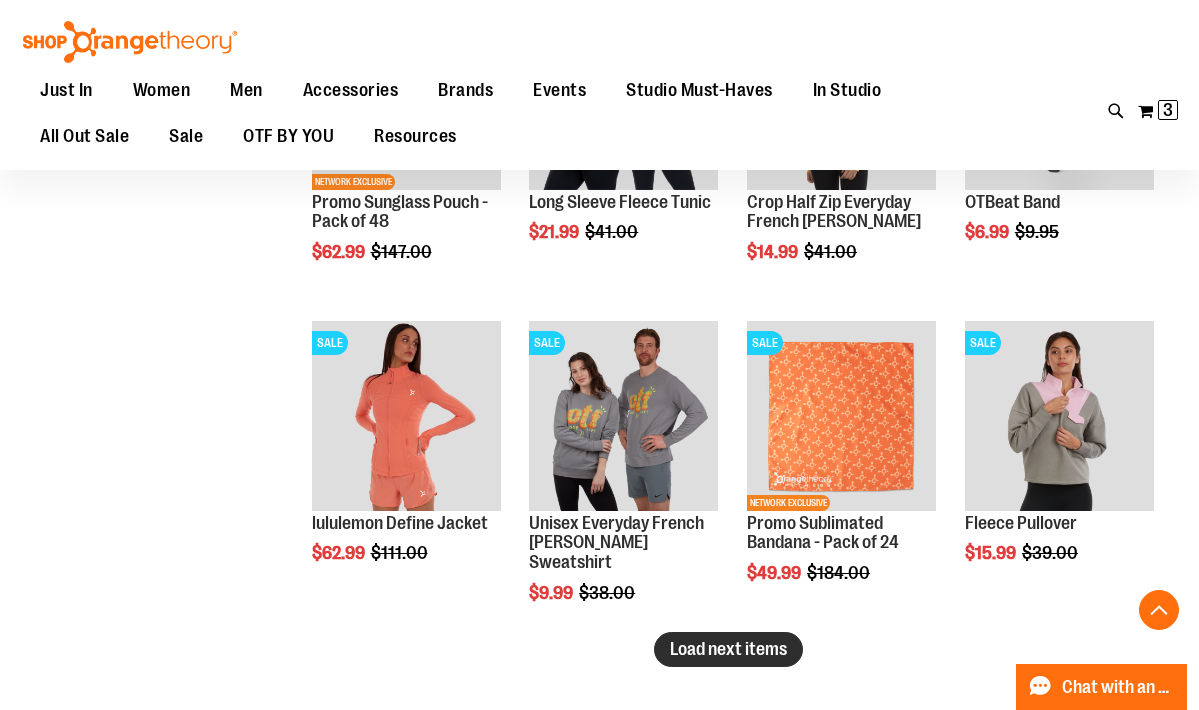 click on "Load next items" at bounding box center [728, 649] 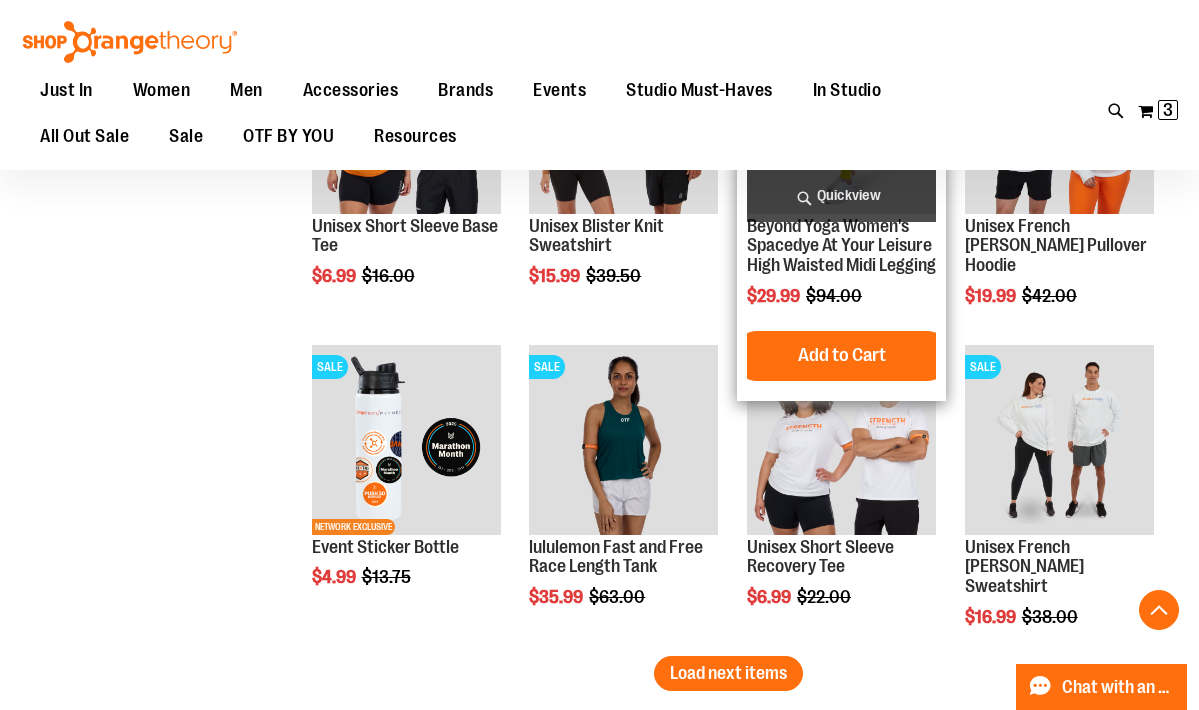 scroll, scrollTop: 3652, scrollLeft: 0, axis: vertical 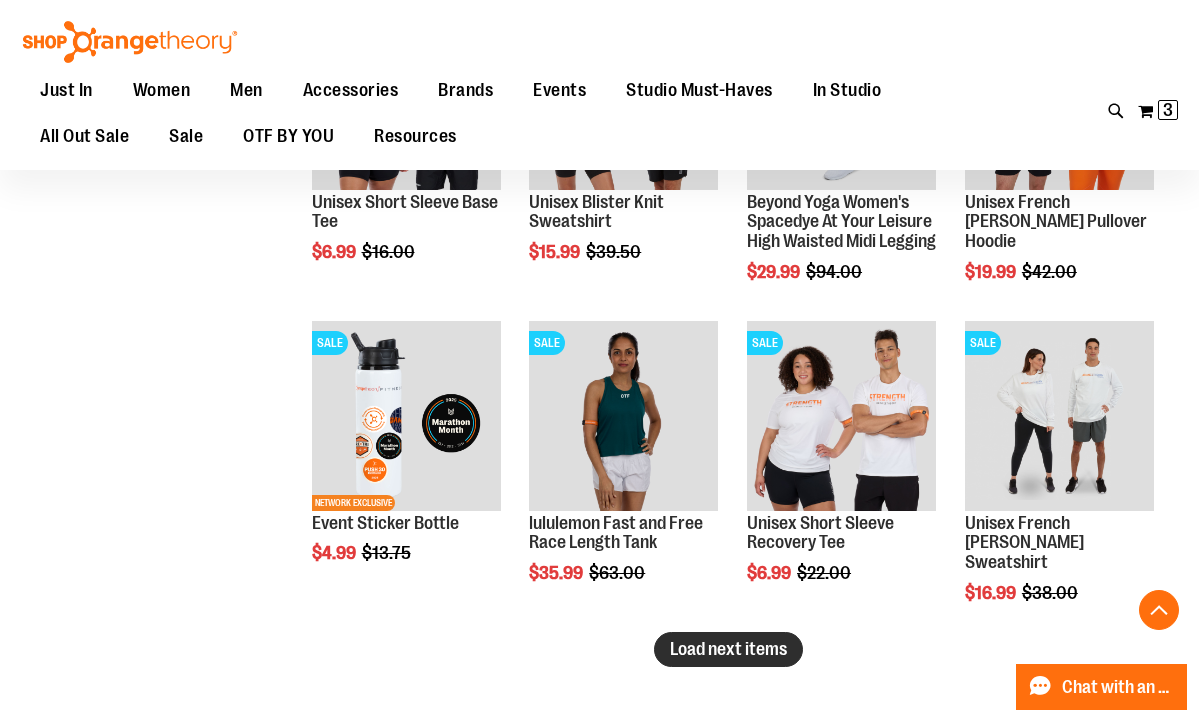 click on "Load next items" at bounding box center (728, 649) 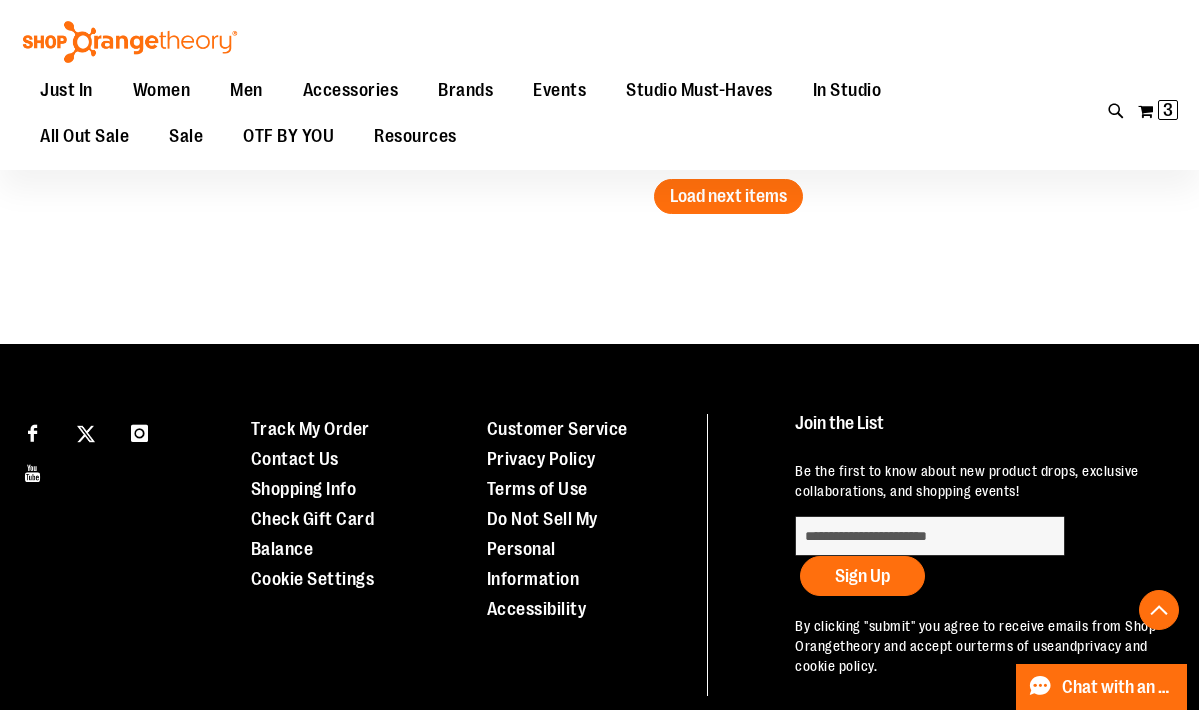 scroll, scrollTop: 5044, scrollLeft: 0, axis: vertical 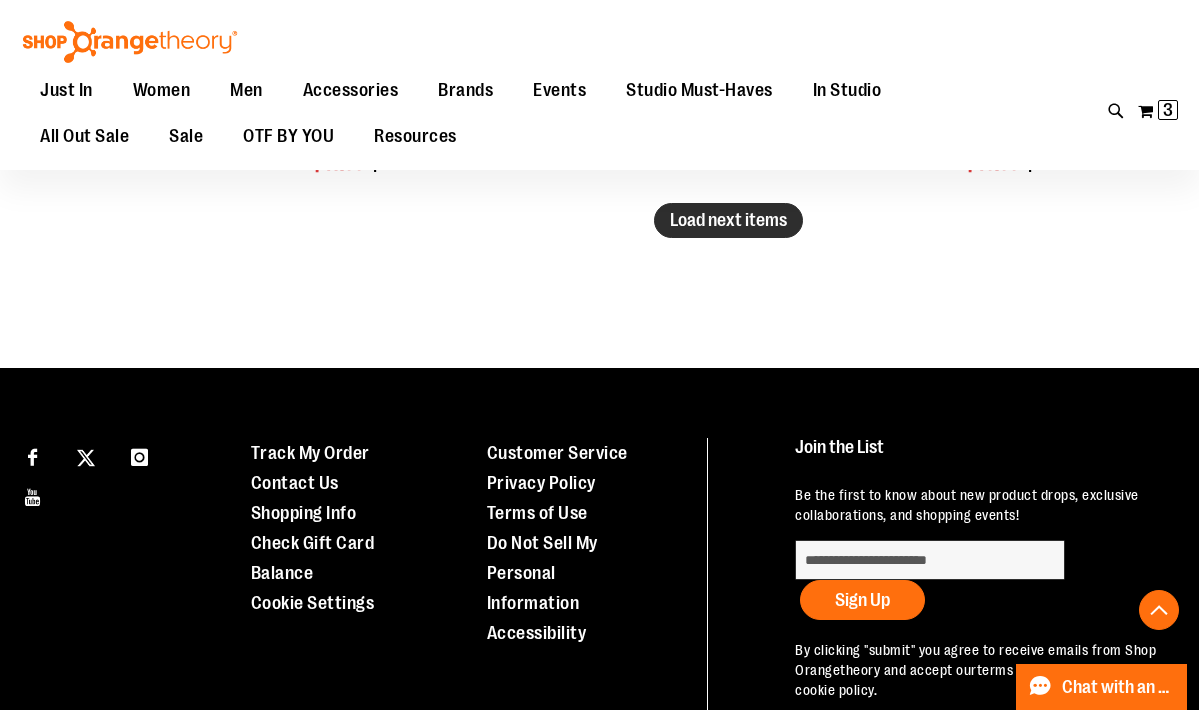 click on "Load next items" at bounding box center (728, 220) 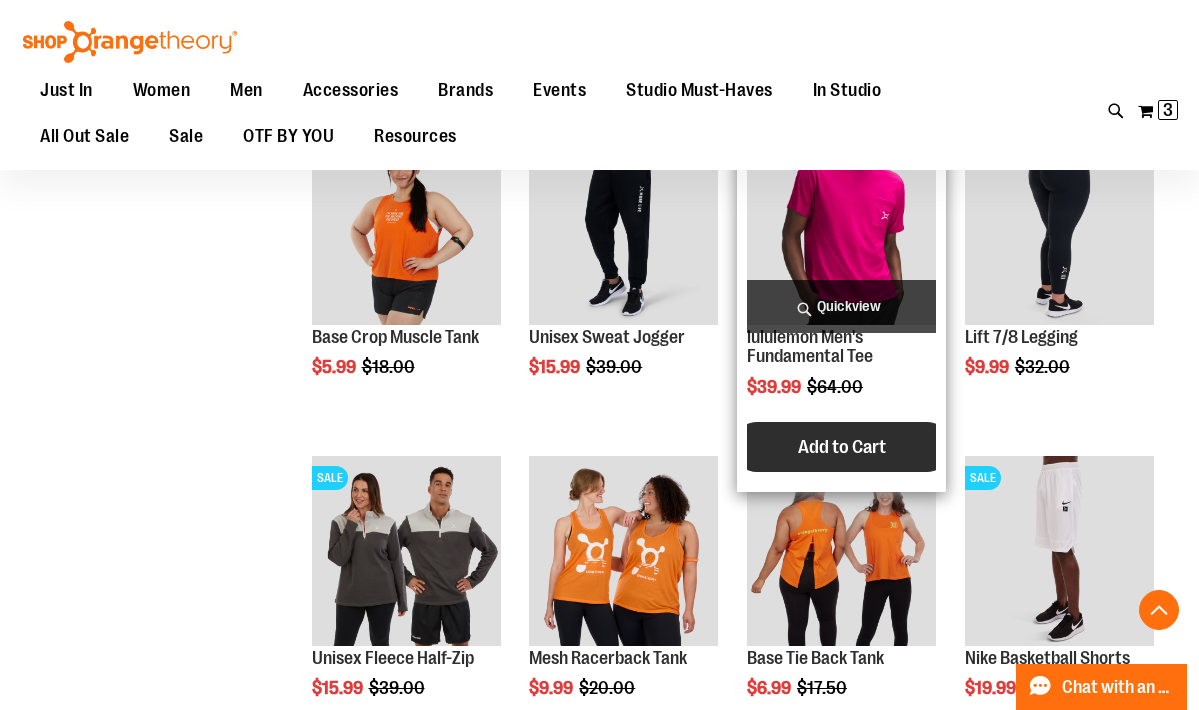 scroll, scrollTop: 5659, scrollLeft: 0, axis: vertical 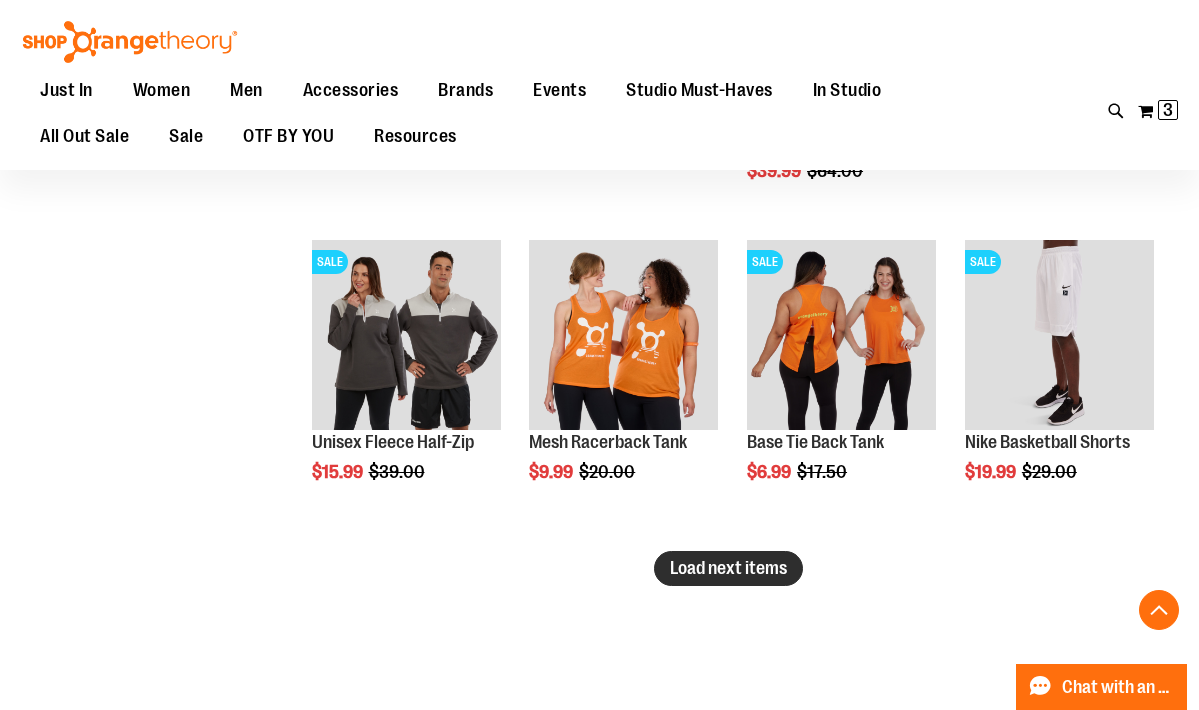 click on "Load next items" at bounding box center [728, 568] 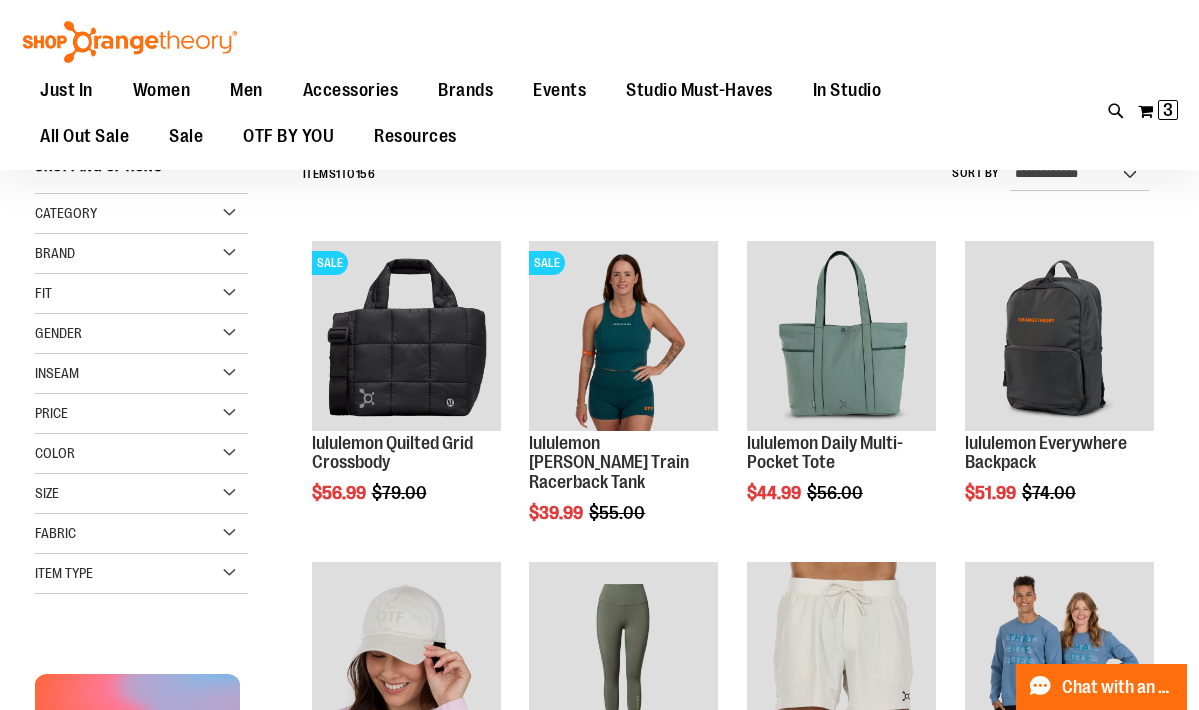 scroll, scrollTop: 210, scrollLeft: 0, axis: vertical 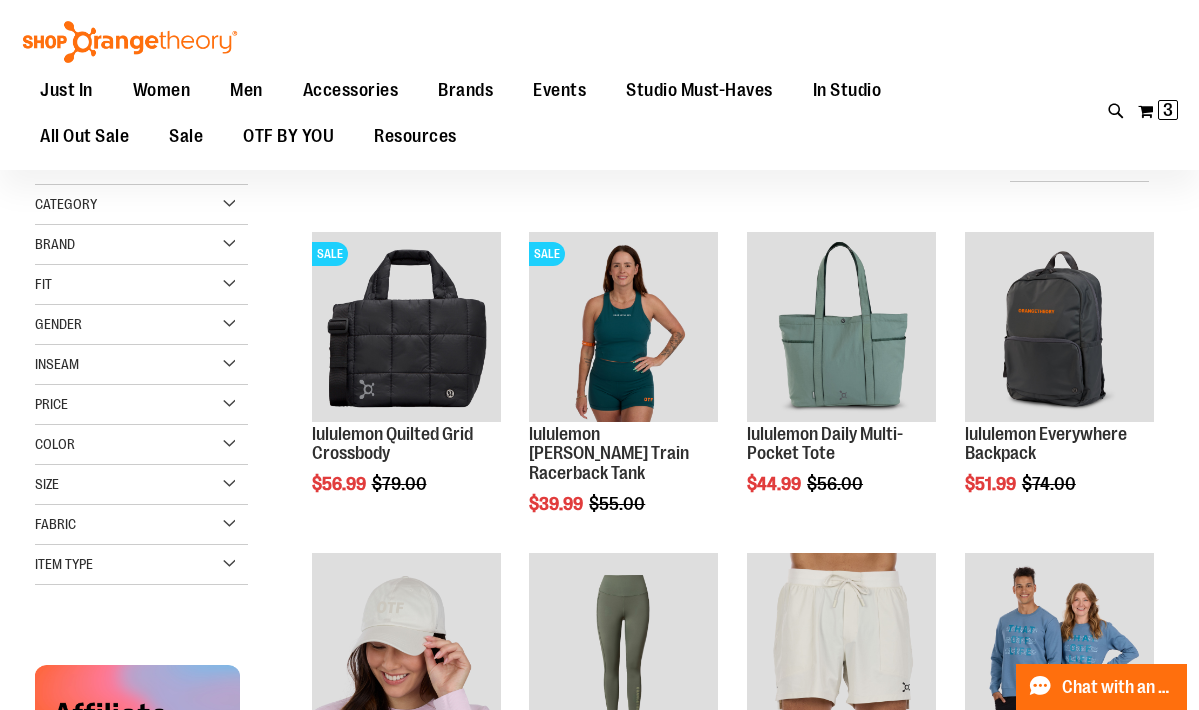 click on "Brand" at bounding box center [141, 245] 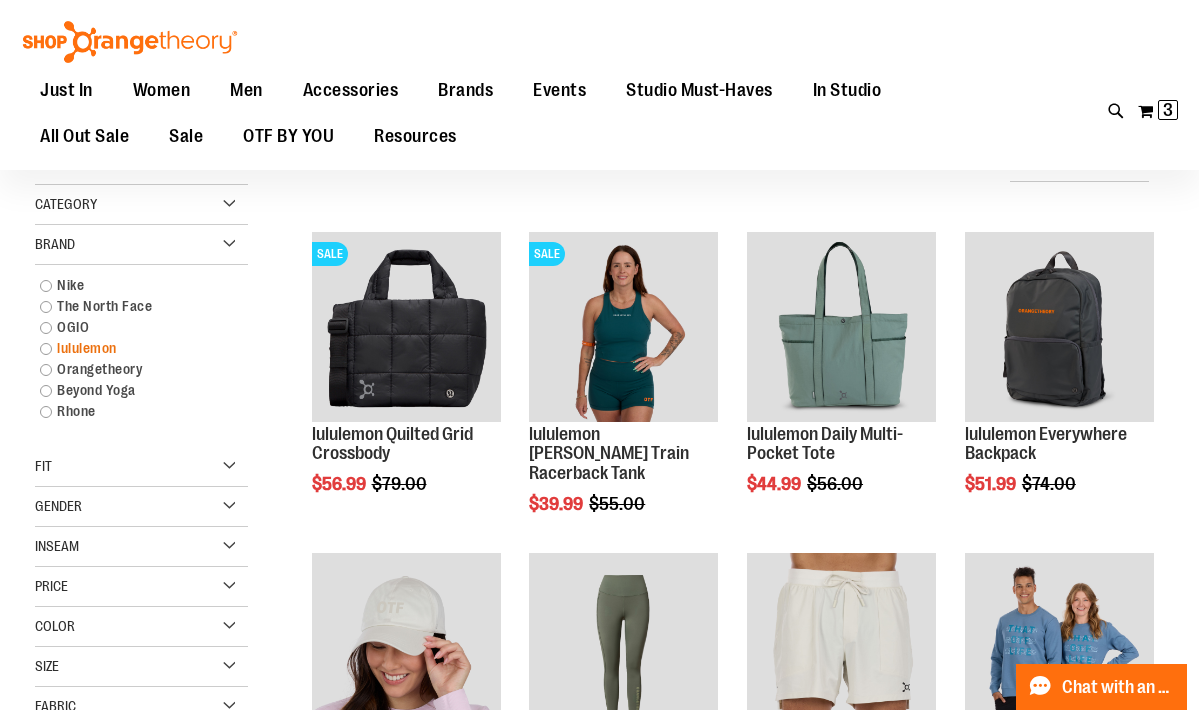 click on "lululemon" at bounding box center [132, 348] 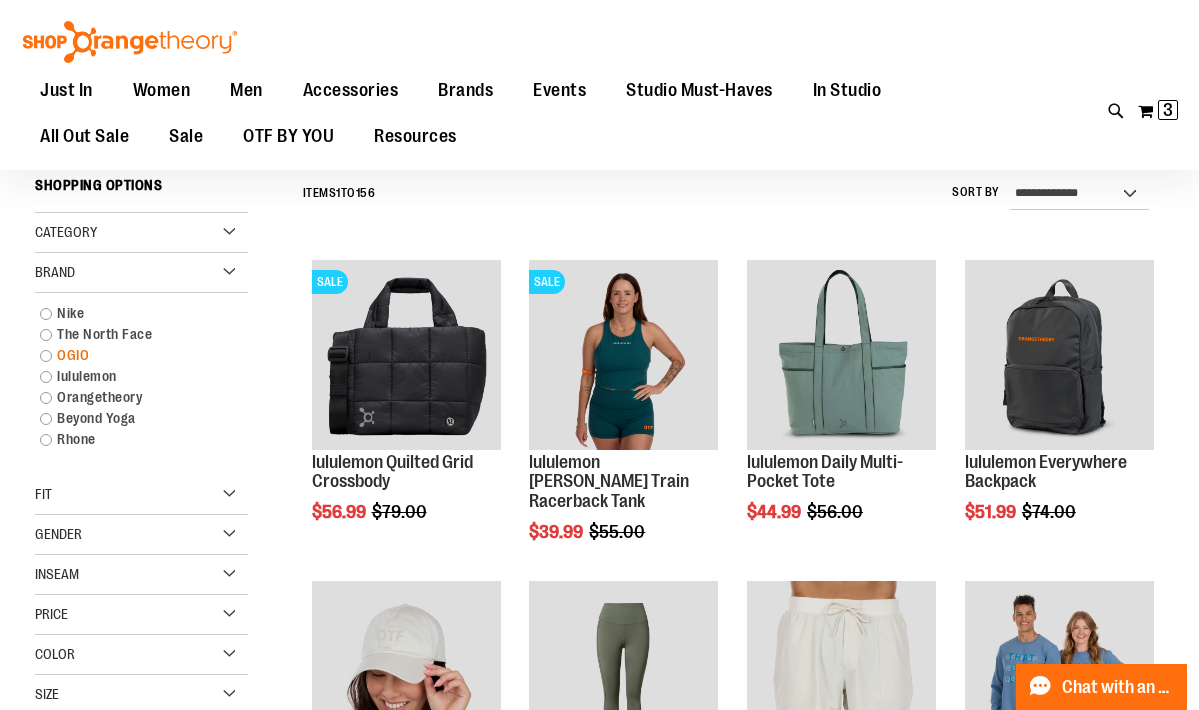 scroll, scrollTop: 181, scrollLeft: 0, axis: vertical 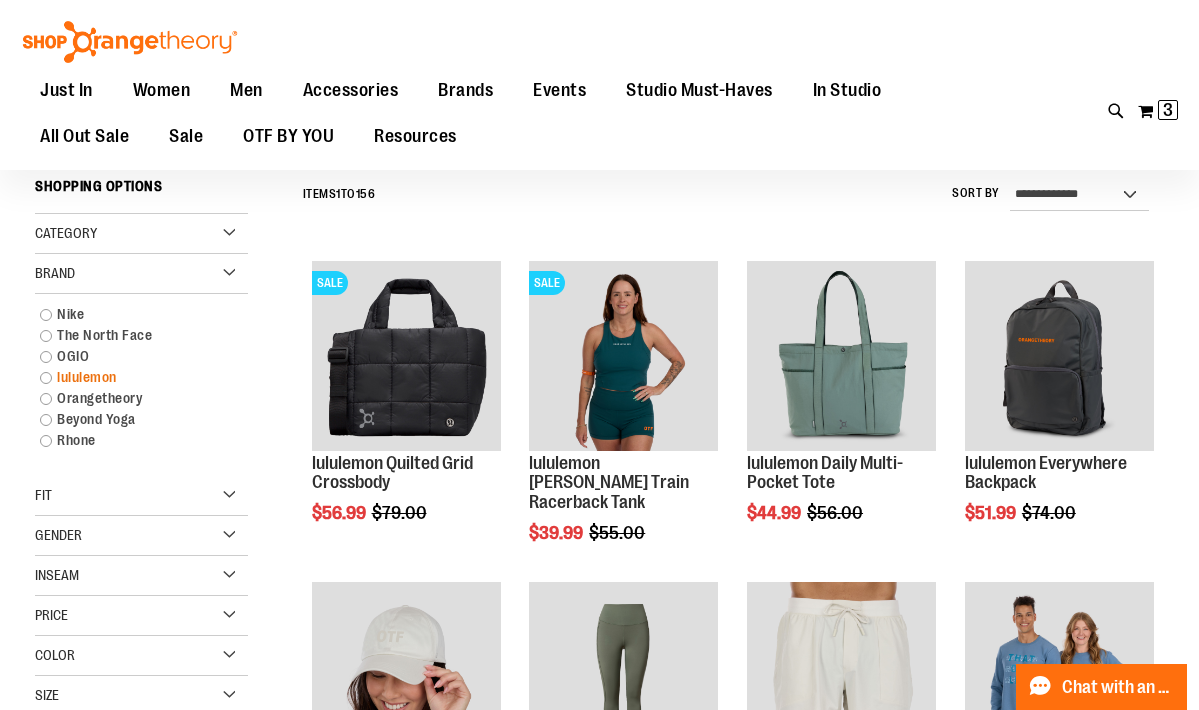 click on "lululemon" at bounding box center (132, 377) 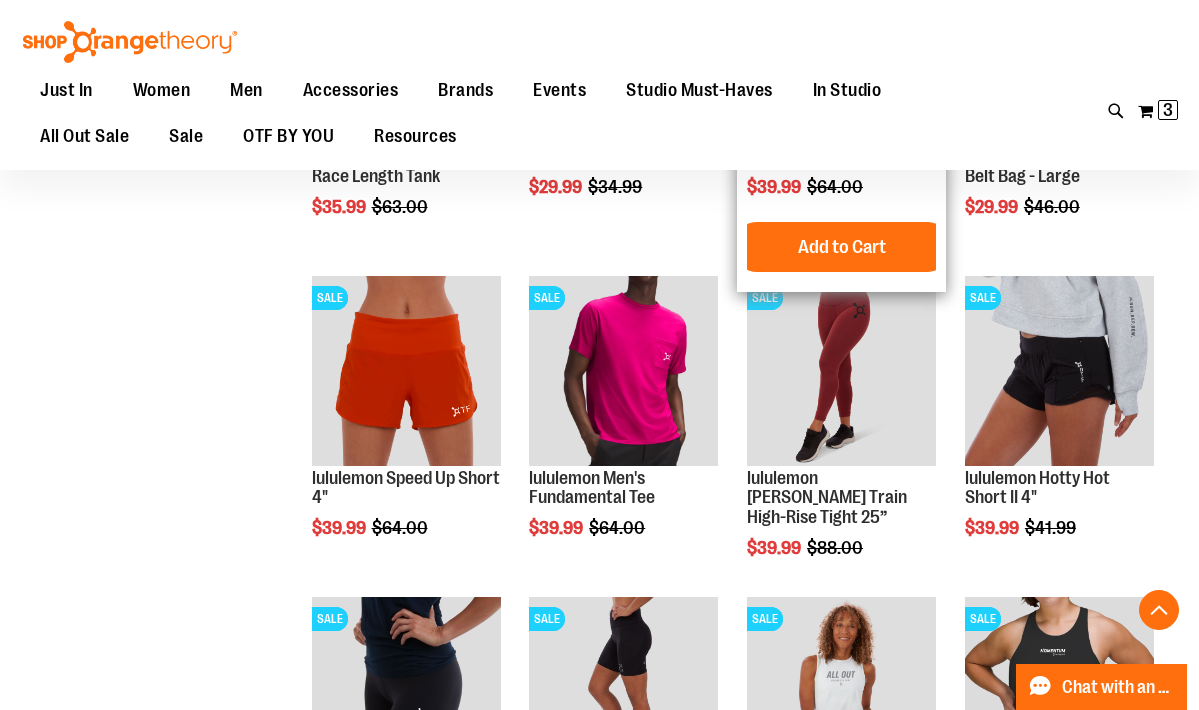 scroll, scrollTop: 1504, scrollLeft: 0, axis: vertical 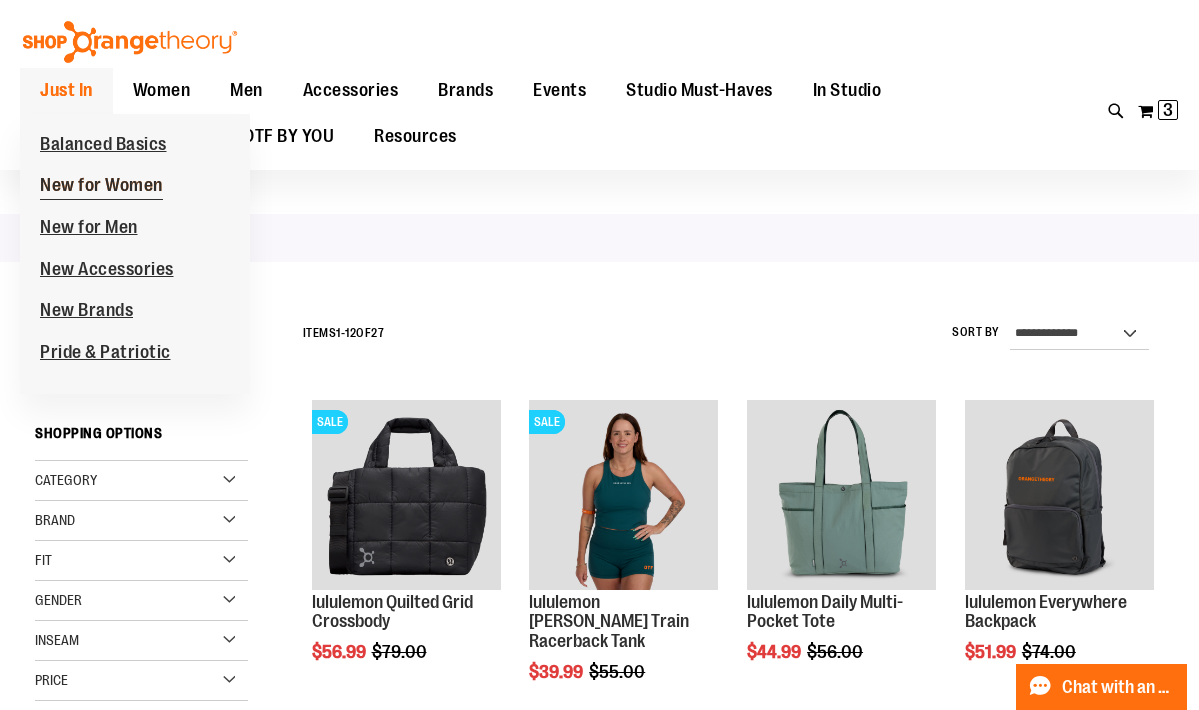 click on "New for Women" at bounding box center (101, 187) 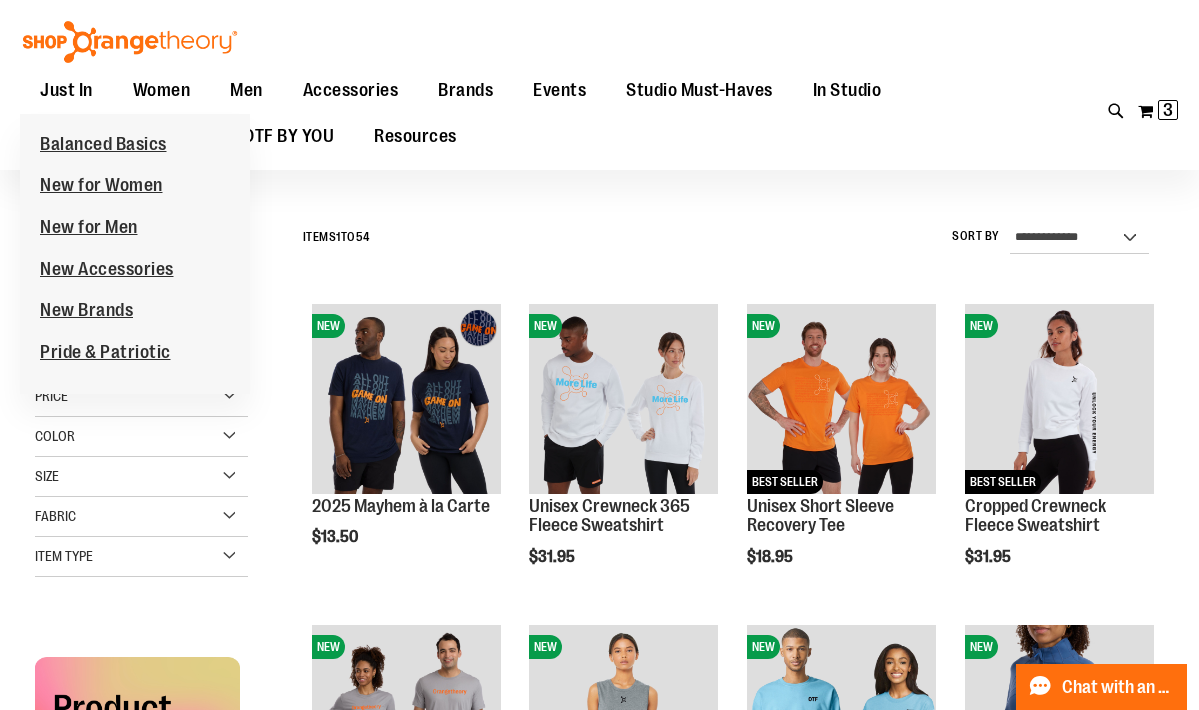 scroll, scrollTop: 169, scrollLeft: 0, axis: vertical 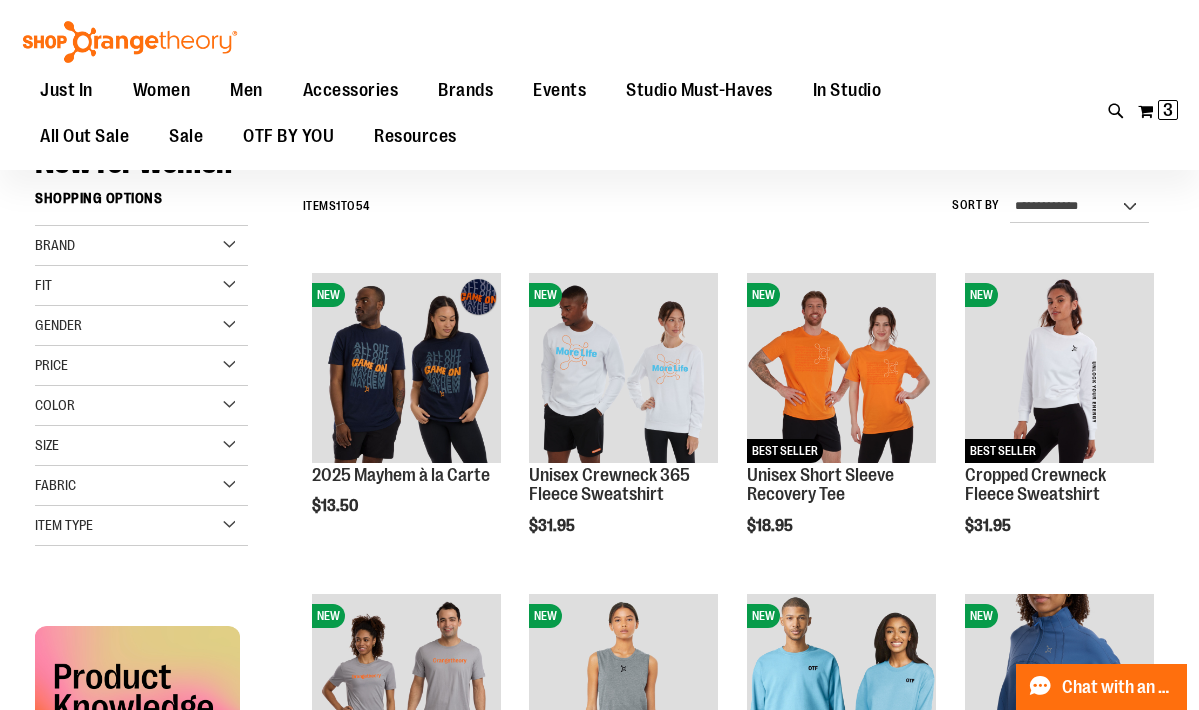 click on "Brand" at bounding box center (141, 246) 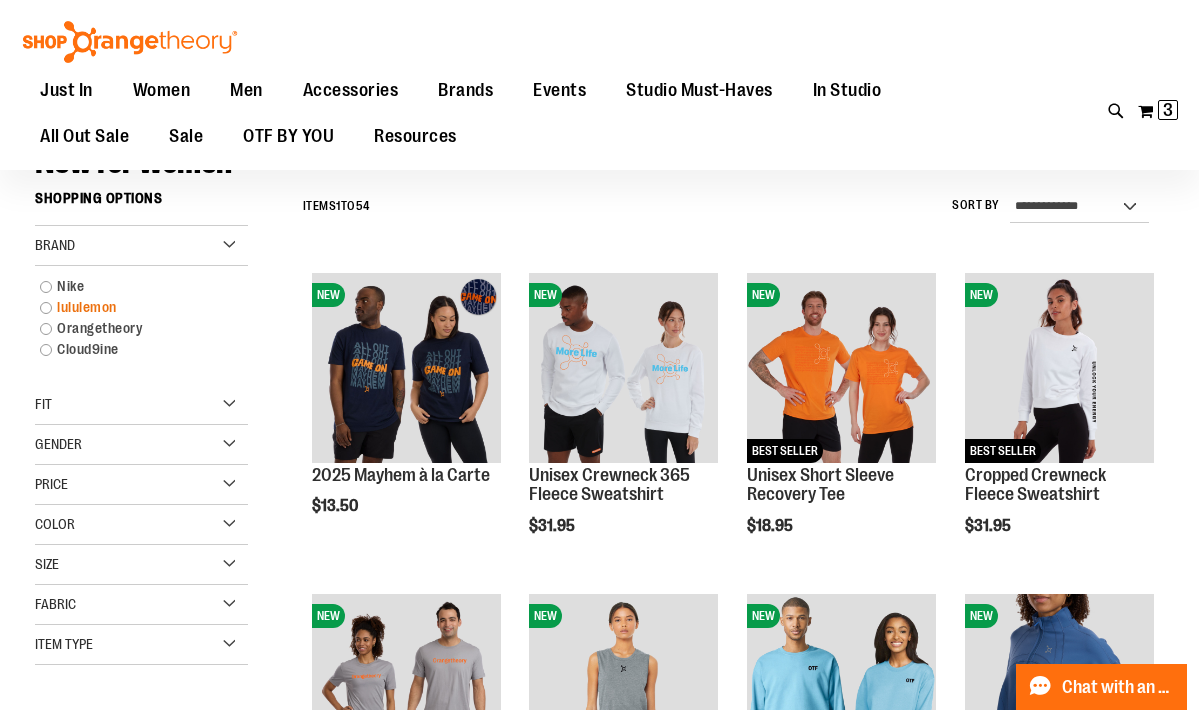 click on "lululemon" at bounding box center (132, 307) 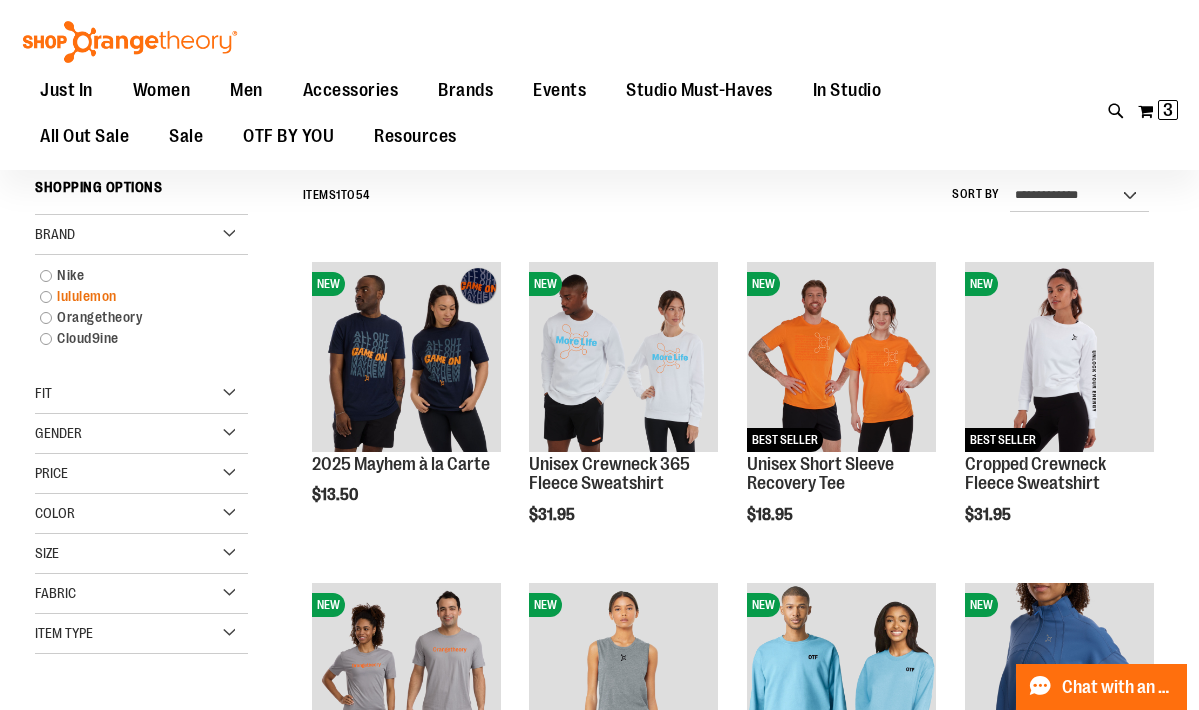 scroll, scrollTop: 181, scrollLeft: 0, axis: vertical 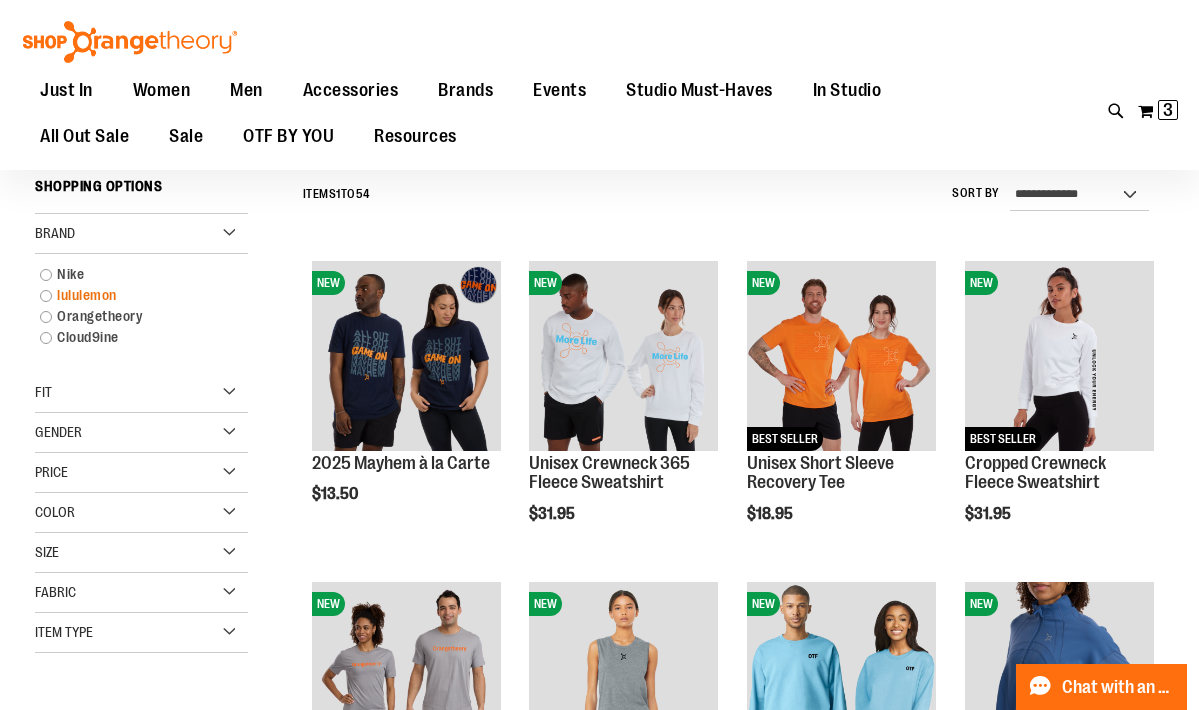 click on "lululemon" at bounding box center [132, 295] 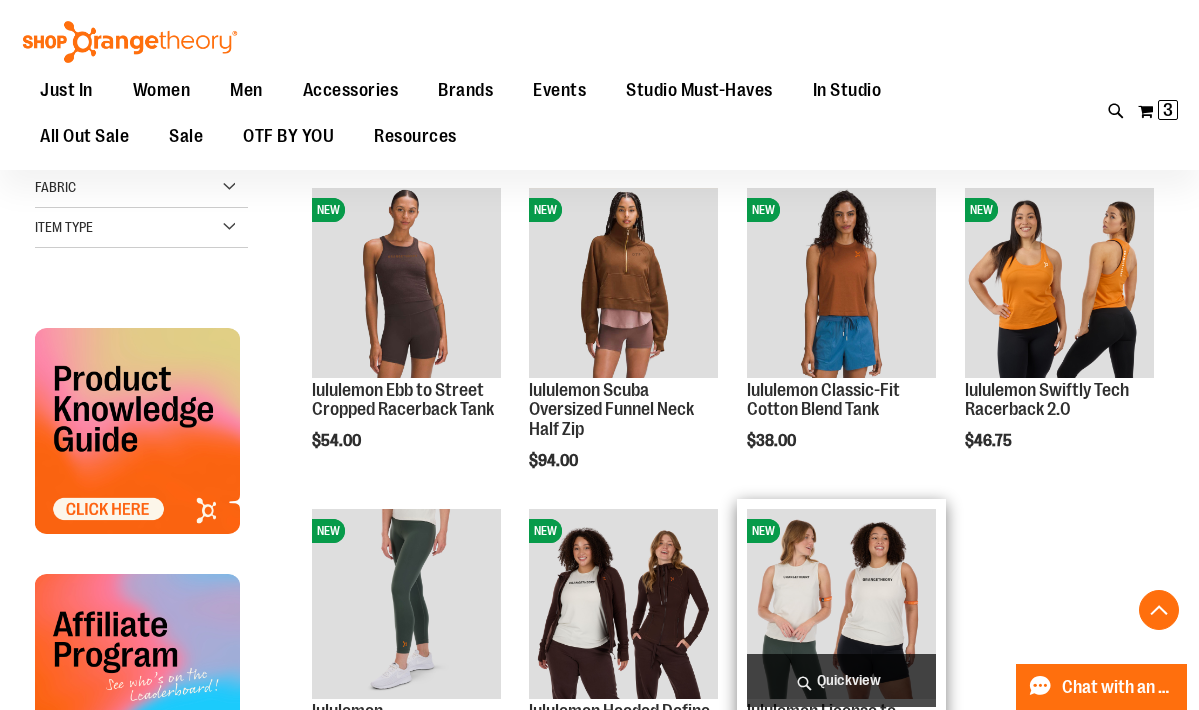 scroll, scrollTop: 453, scrollLeft: 0, axis: vertical 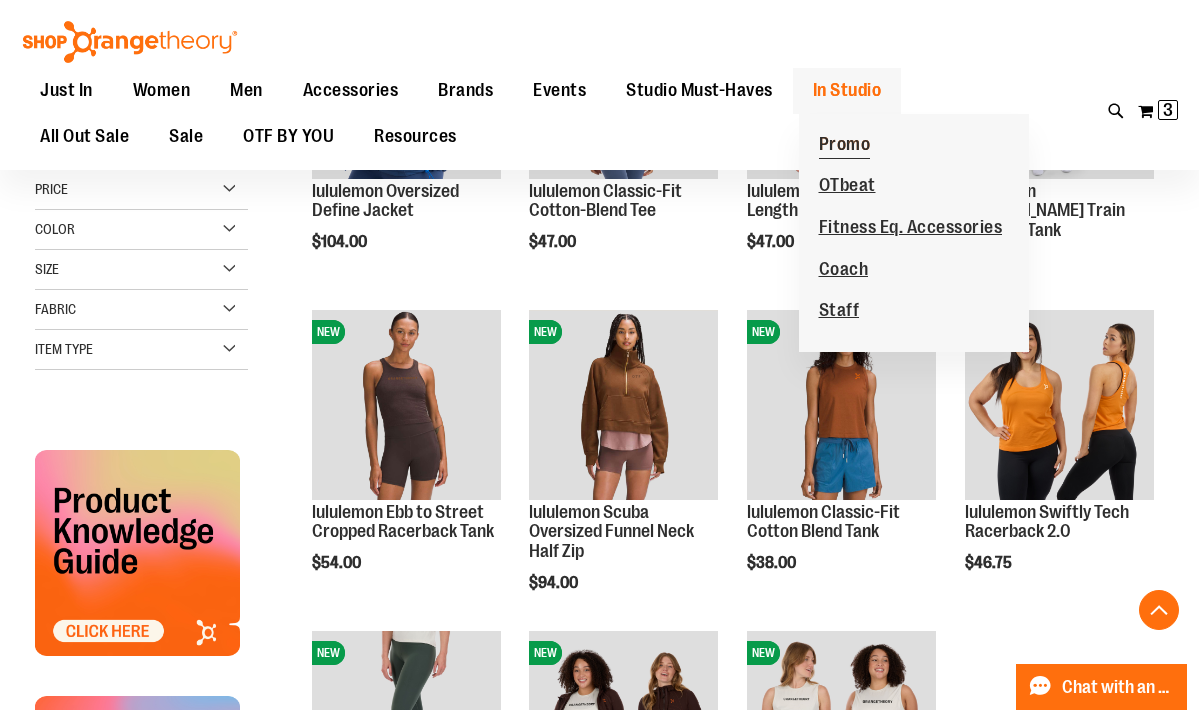 click on "Promo" at bounding box center [845, 146] 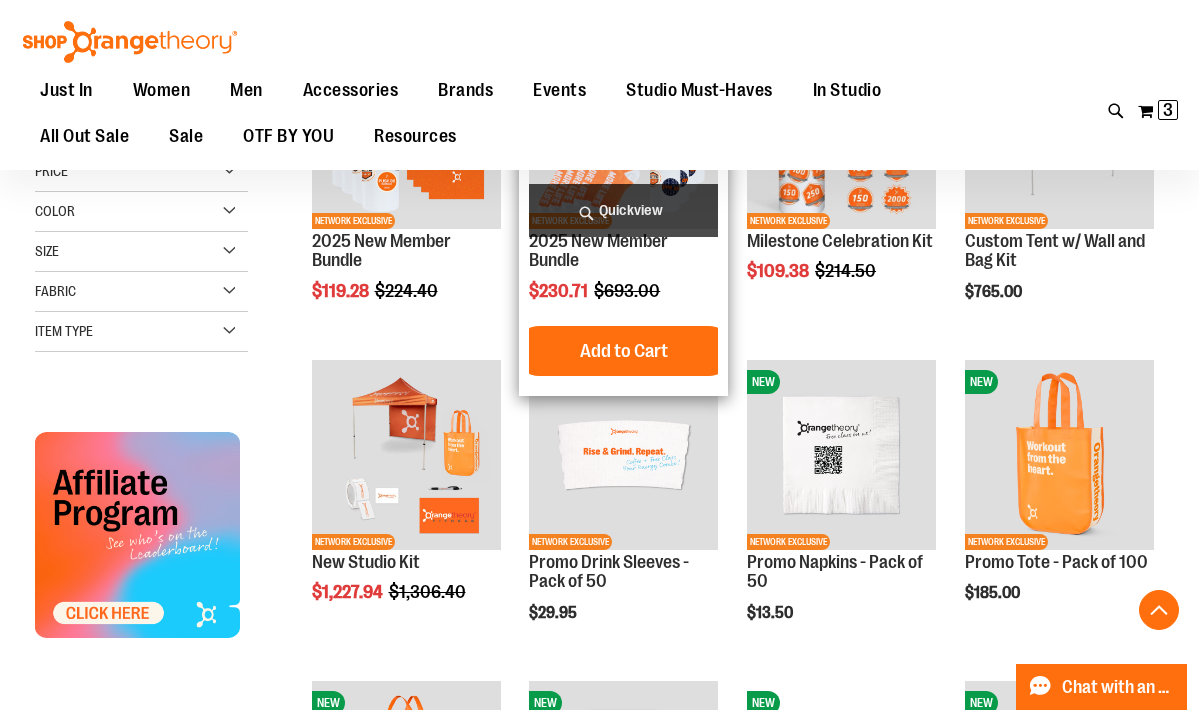 scroll, scrollTop: 440, scrollLeft: 0, axis: vertical 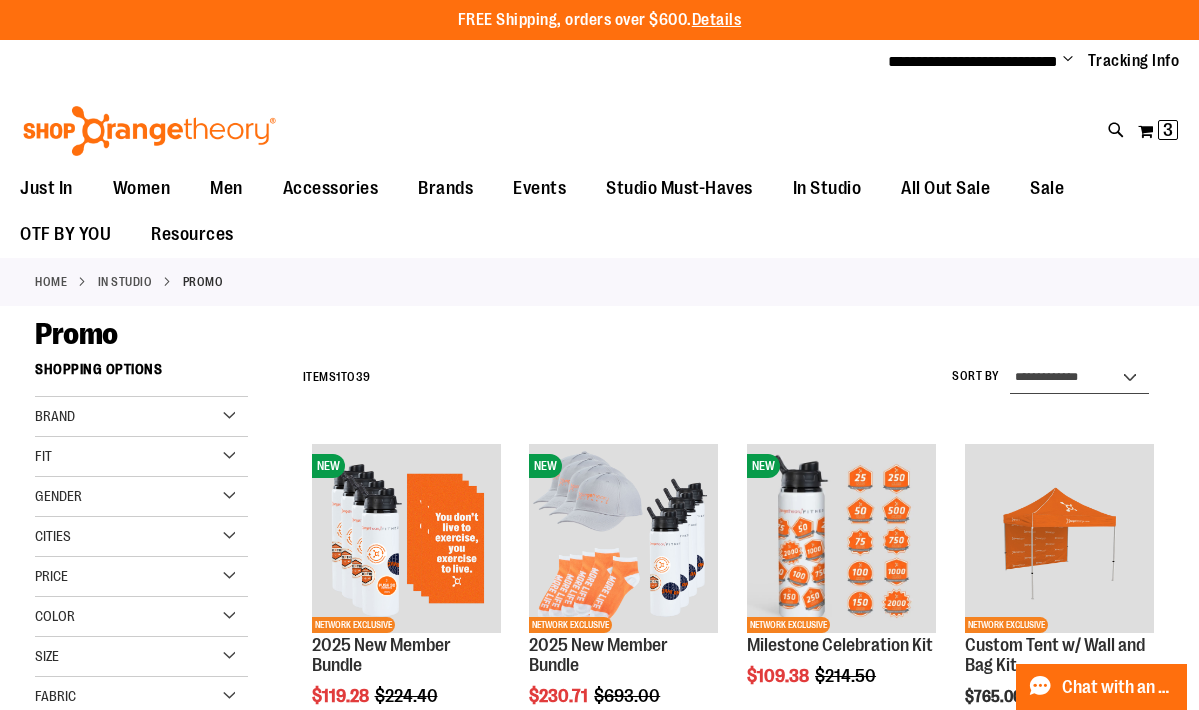 select on "*********" 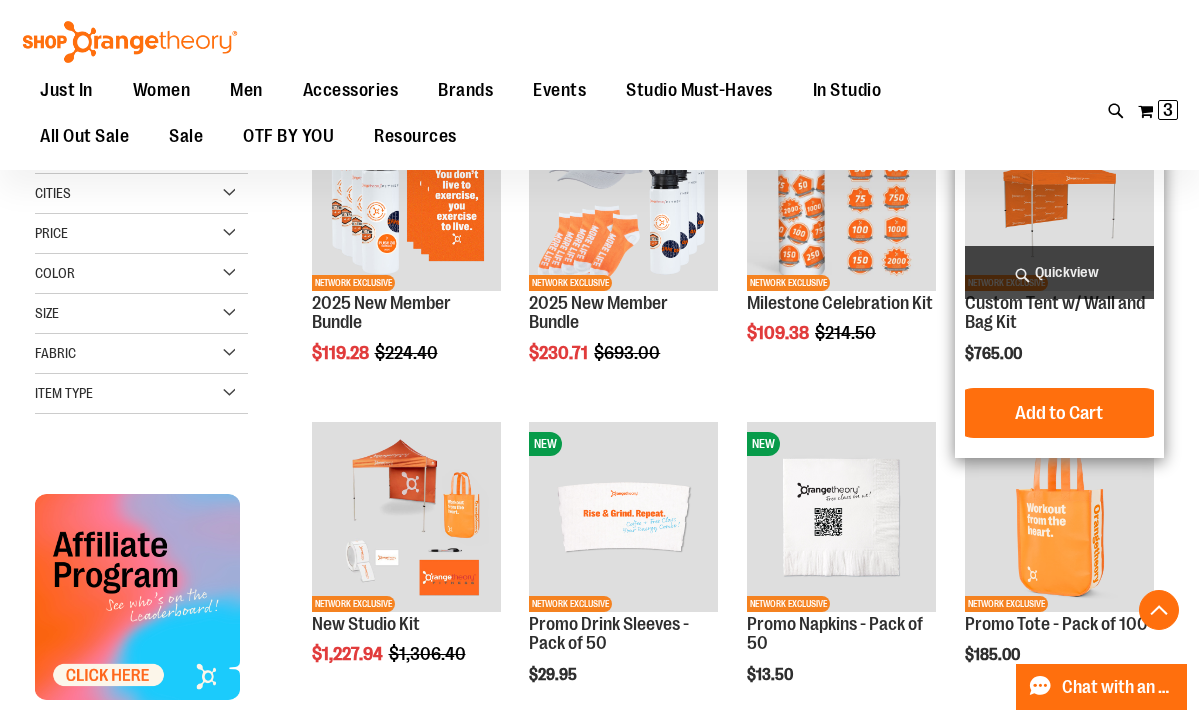 scroll, scrollTop: 350, scrollLeft: 0, axis: vertical 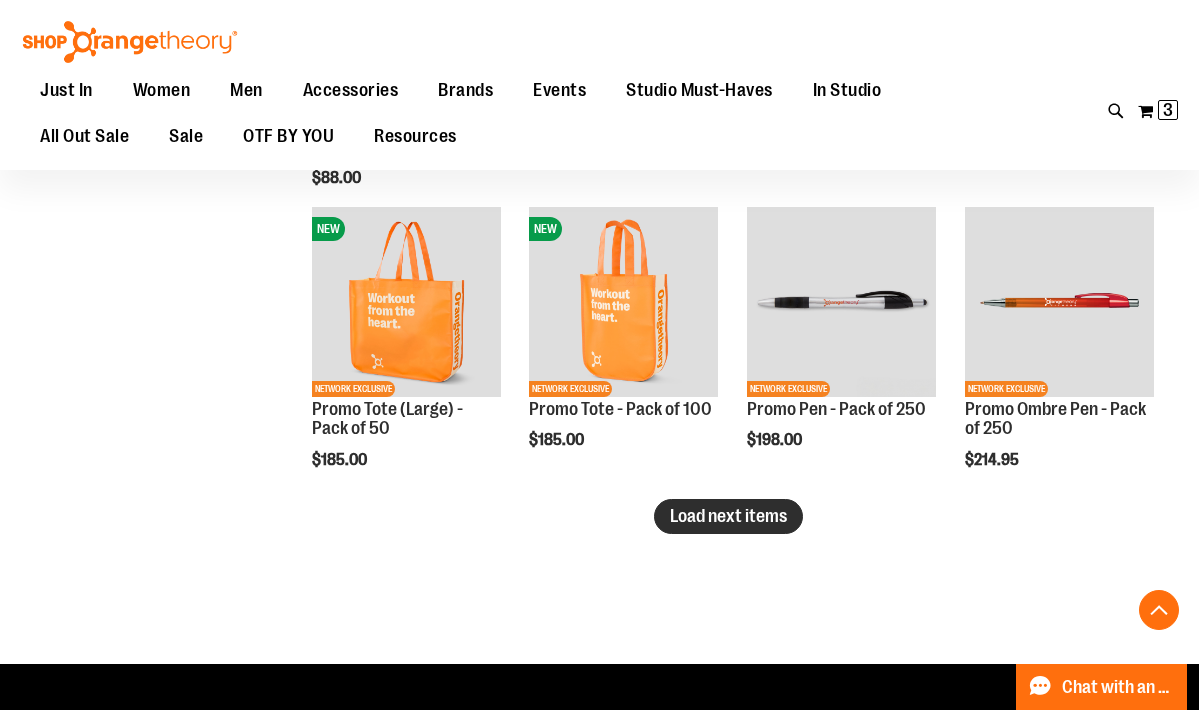 click on "Load next items" at bounding box center (728, 516) 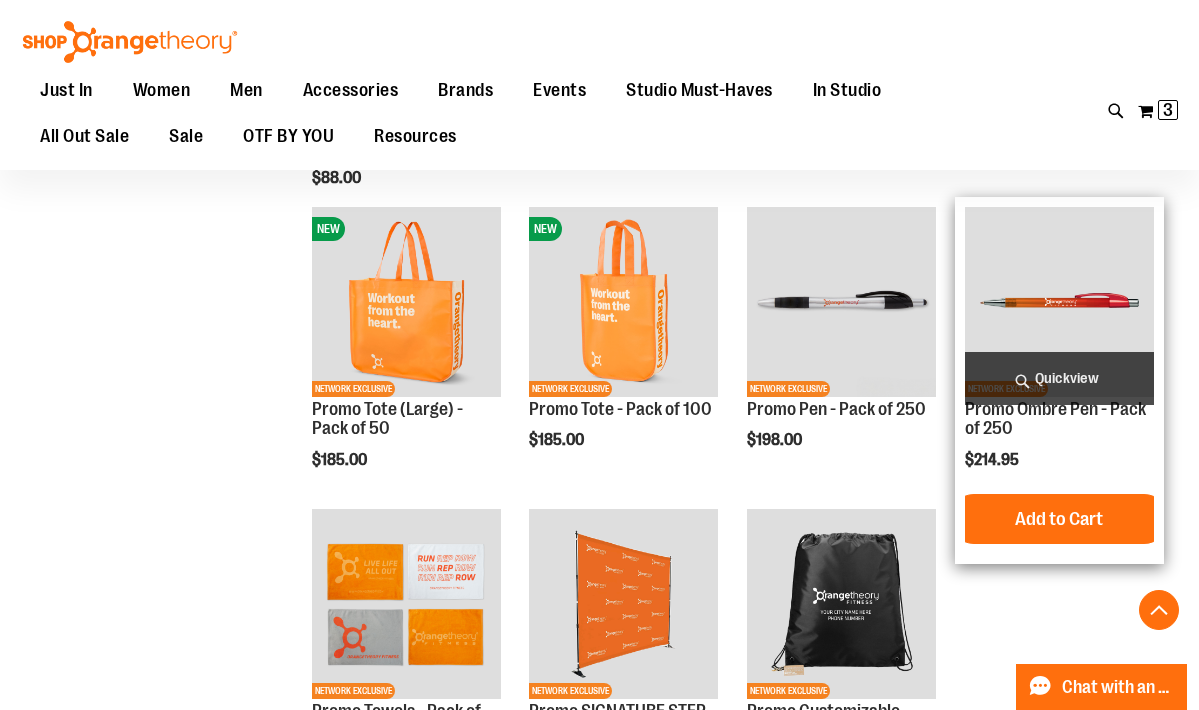 scroll, scrollTop: 2806, scrollLeft: 0, axis: vertical 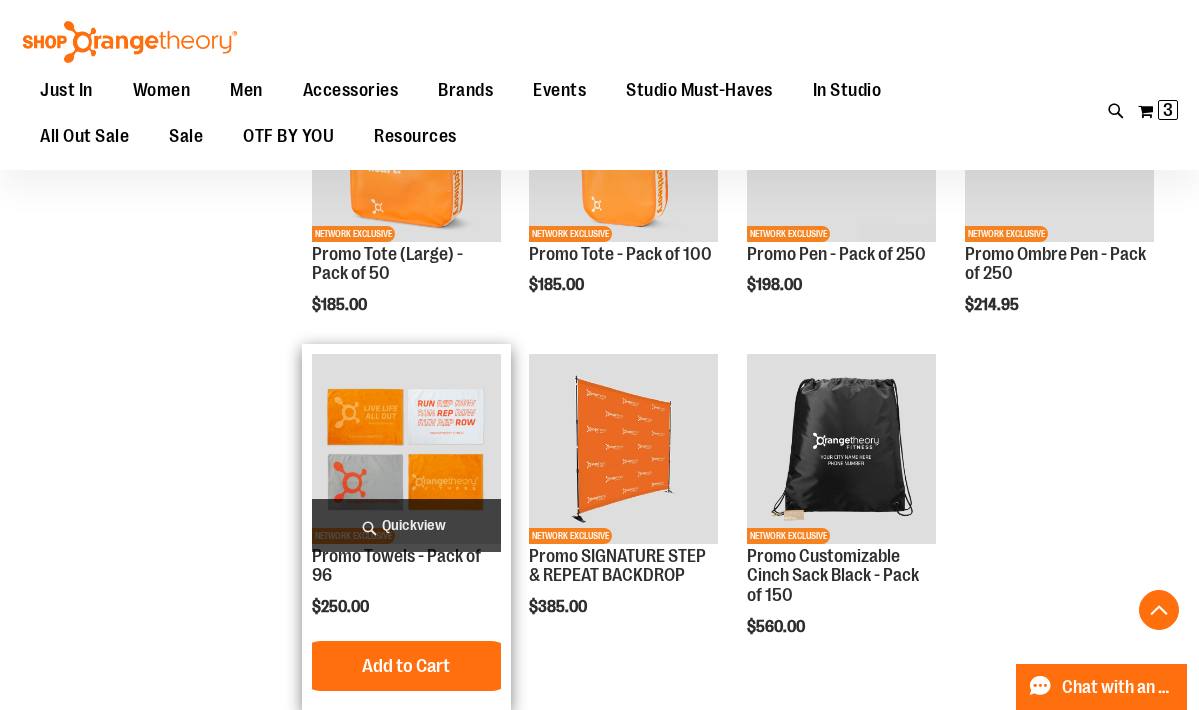 click at bounding box center [406, 448] 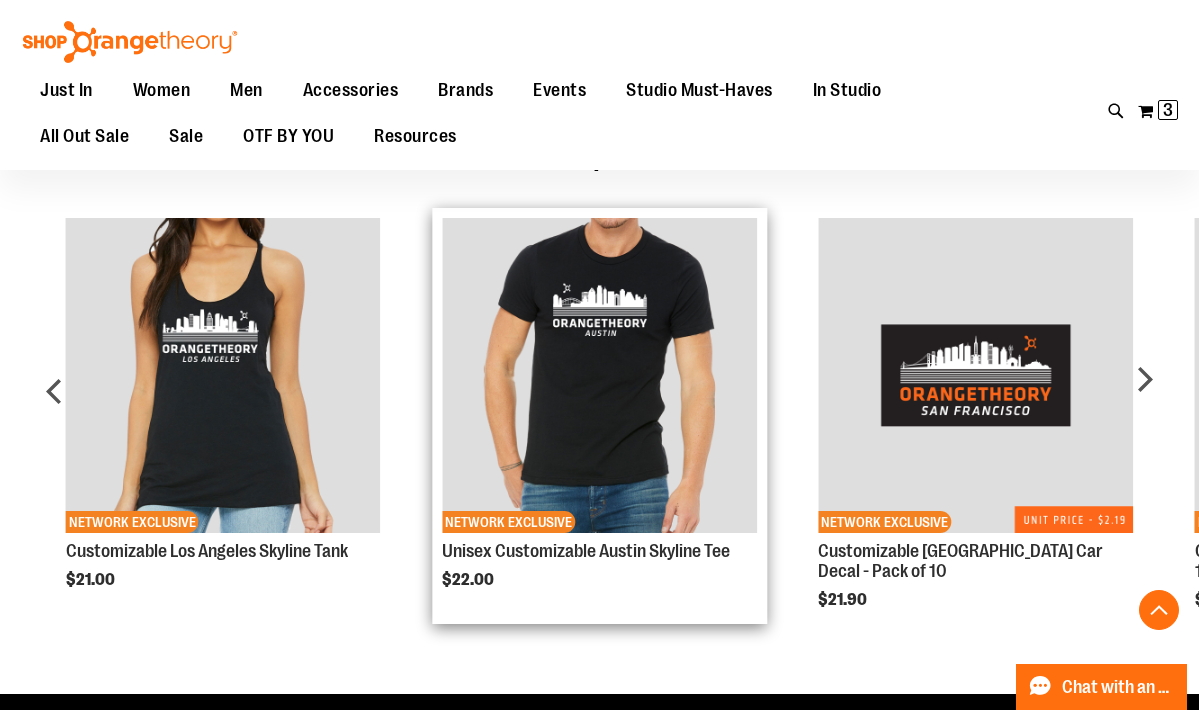 scroll, scrollTop: 1010, scrollLeft: 0, axis: vertical 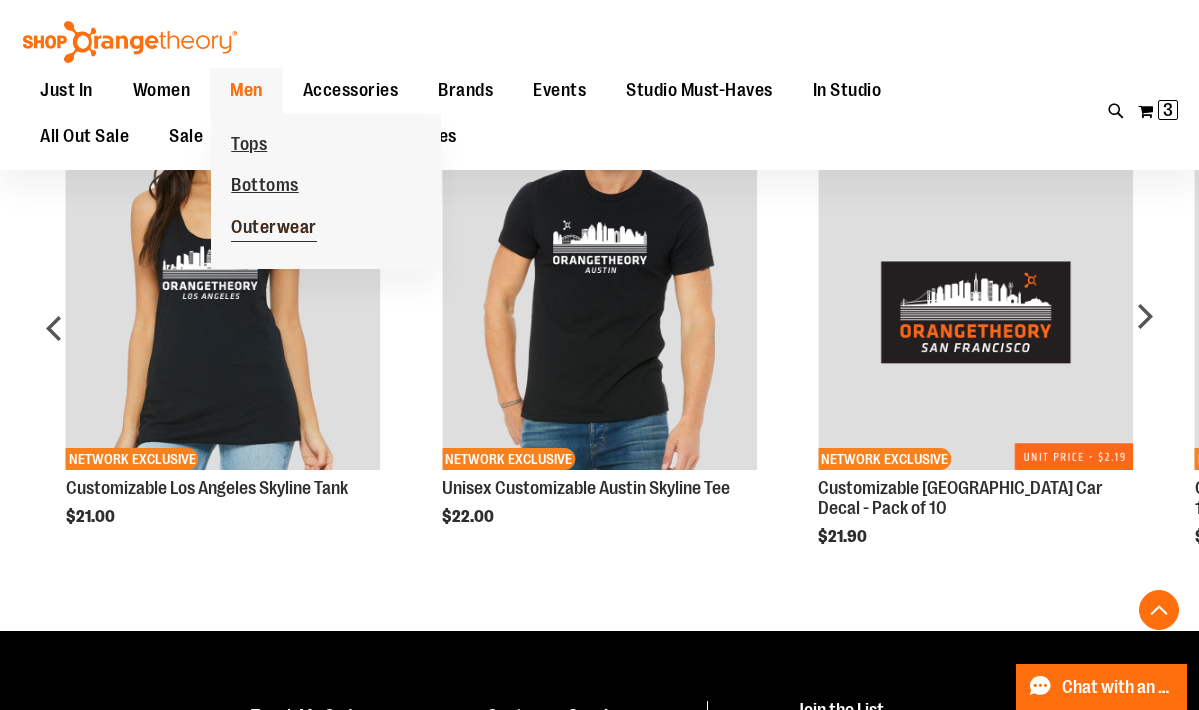 click on "Outerwear" at bounding box center (274, 229) 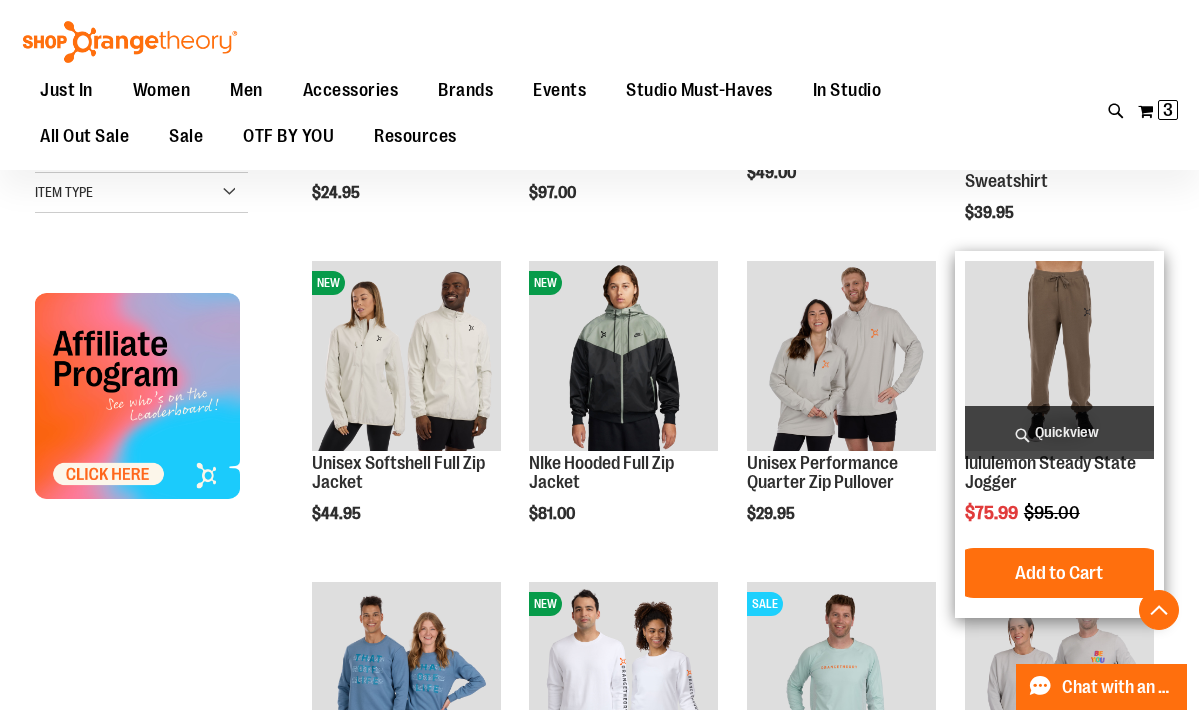 scroll, scrollTop: 637, scrollLeft: 0, axis: vertical 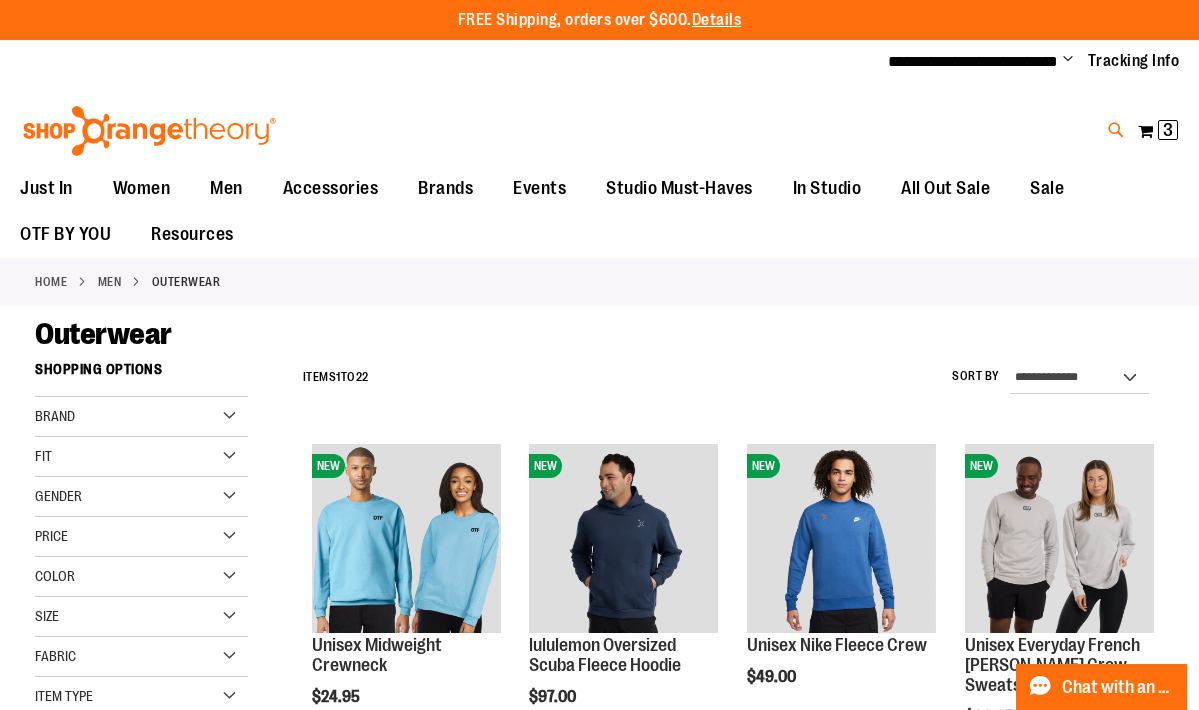 click at bounding box center [1116, 130] 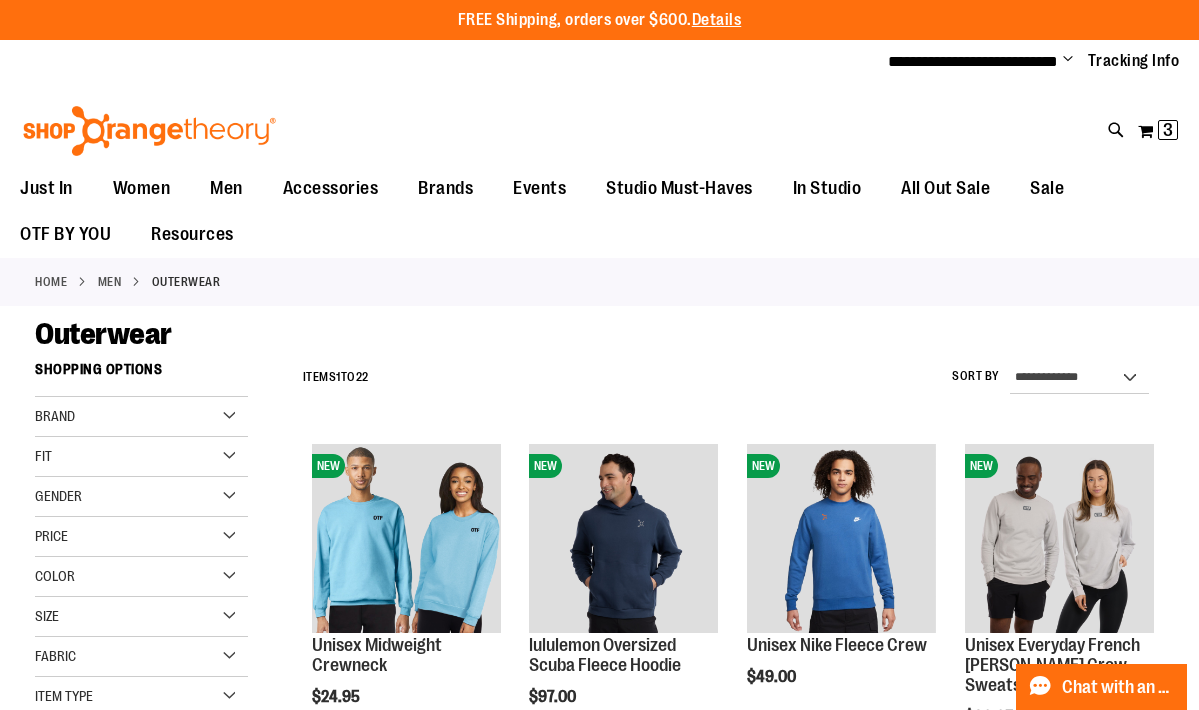 type on "**********" 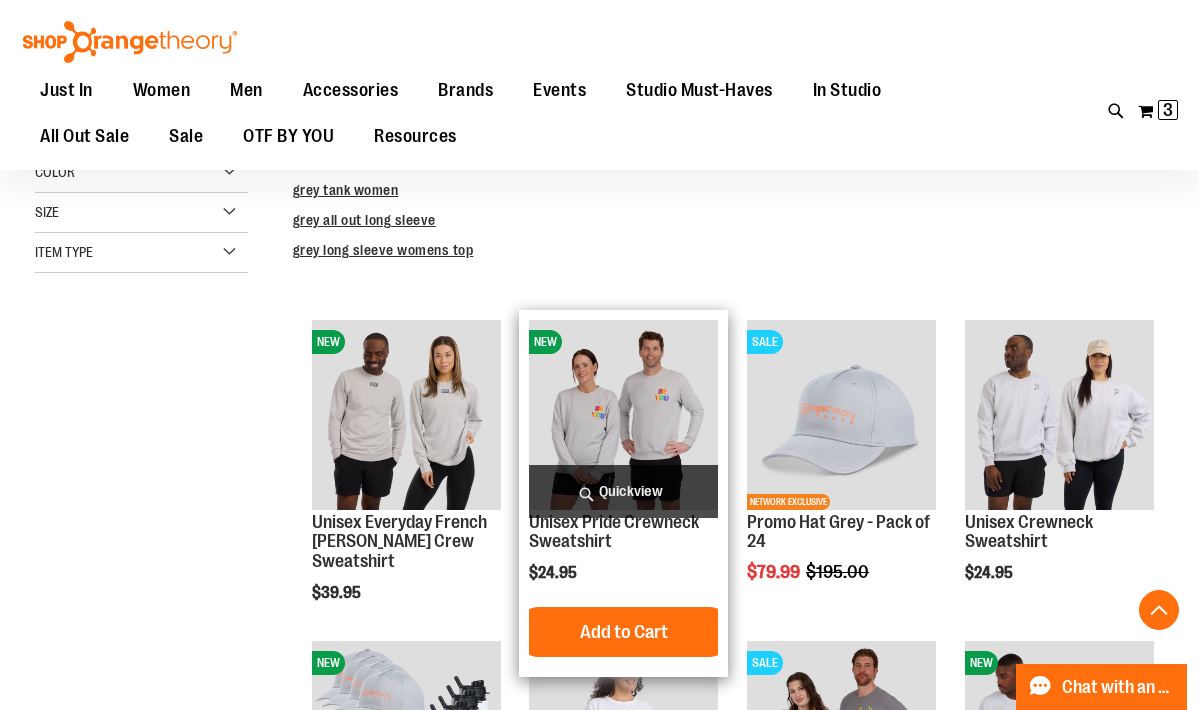 scroll, scrollTop: 516, scrollLeft: 0, axis: vertical 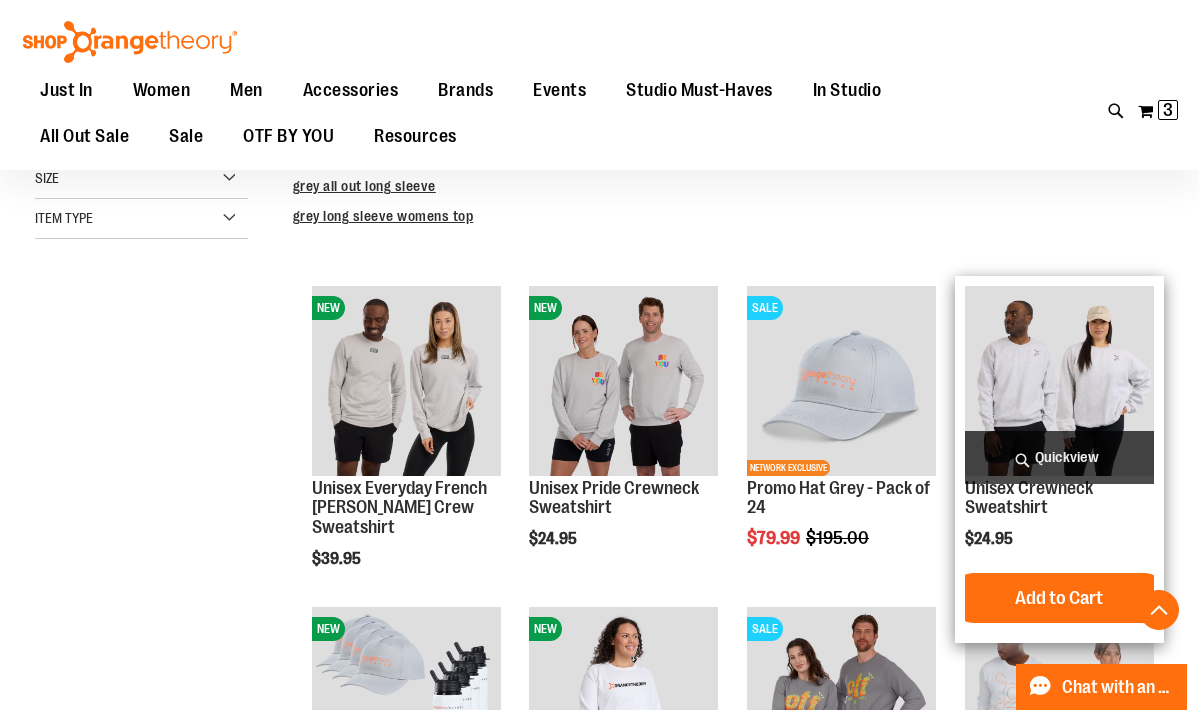 click at bounding box center (1059, 380) 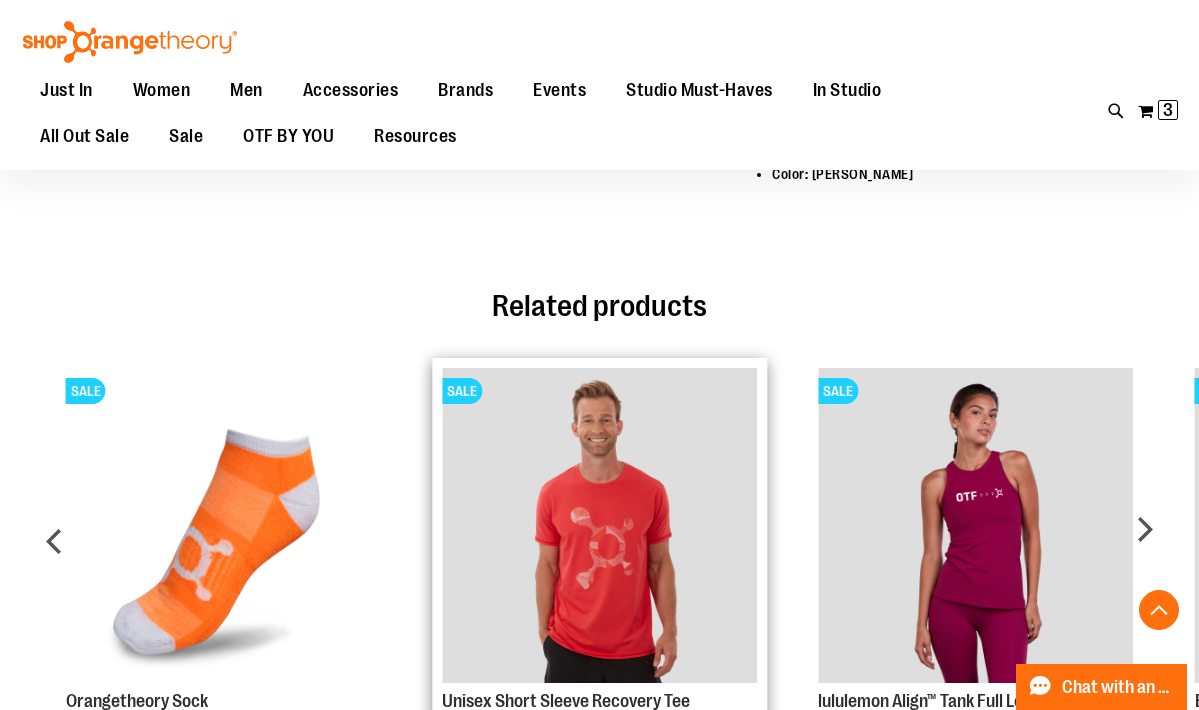 scroll, scrollTop: 718, scrollLeft: 0, axis: vertical 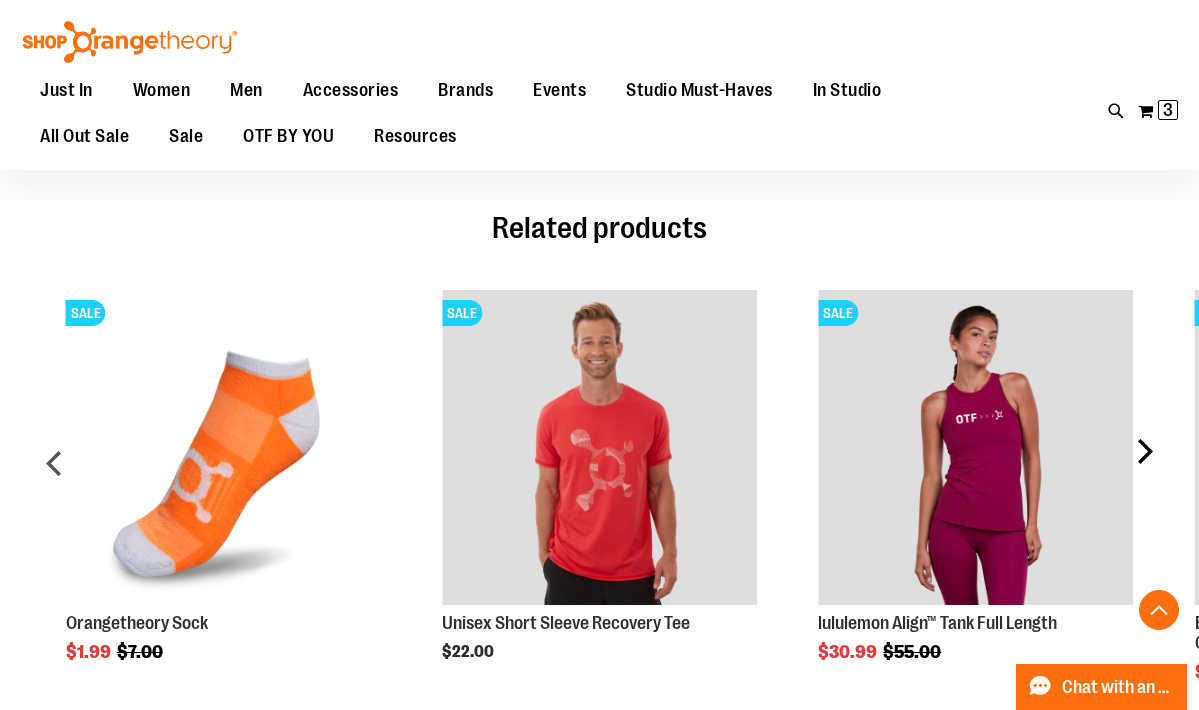 click on "next" at bounding box center [1144, 470] 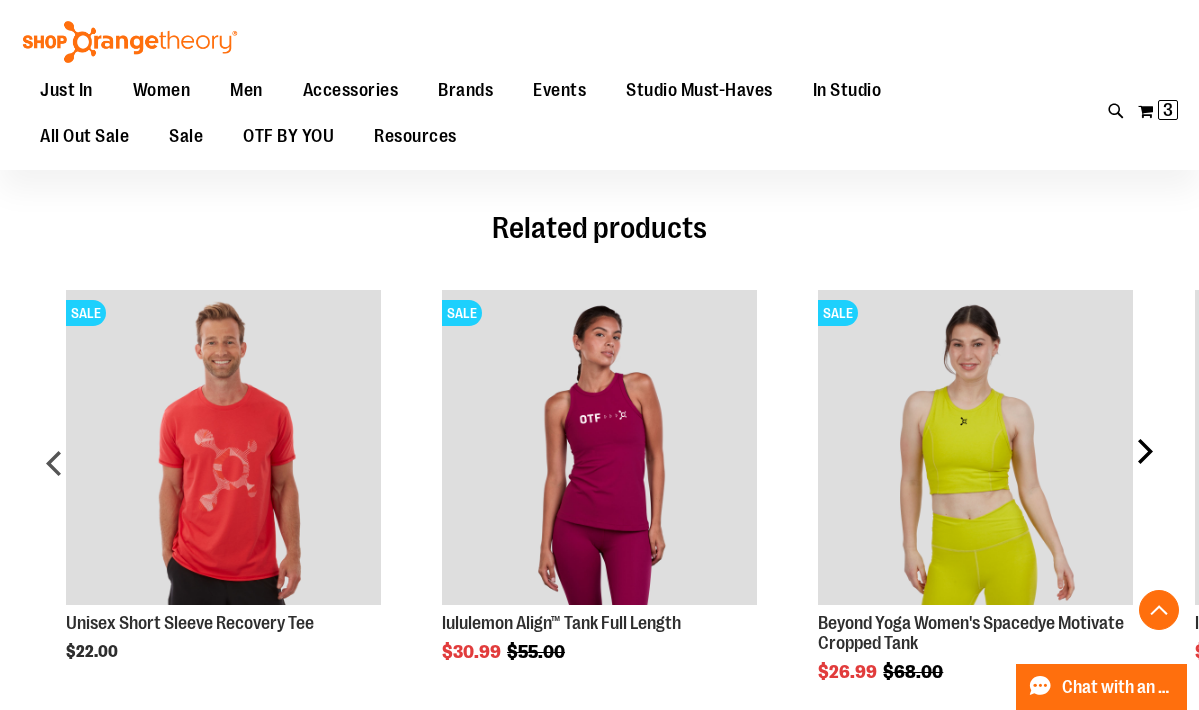click on "next" at bounding box center (1144, 470) 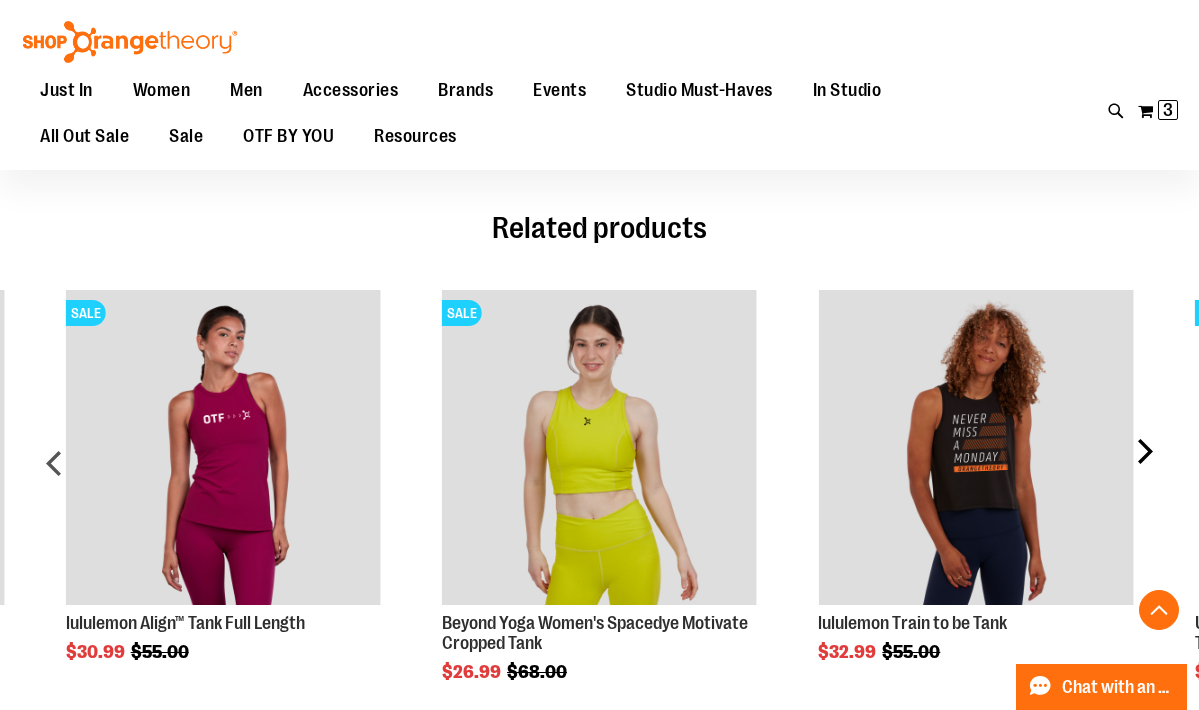 click on "next" at bounding box center (1144, 470) 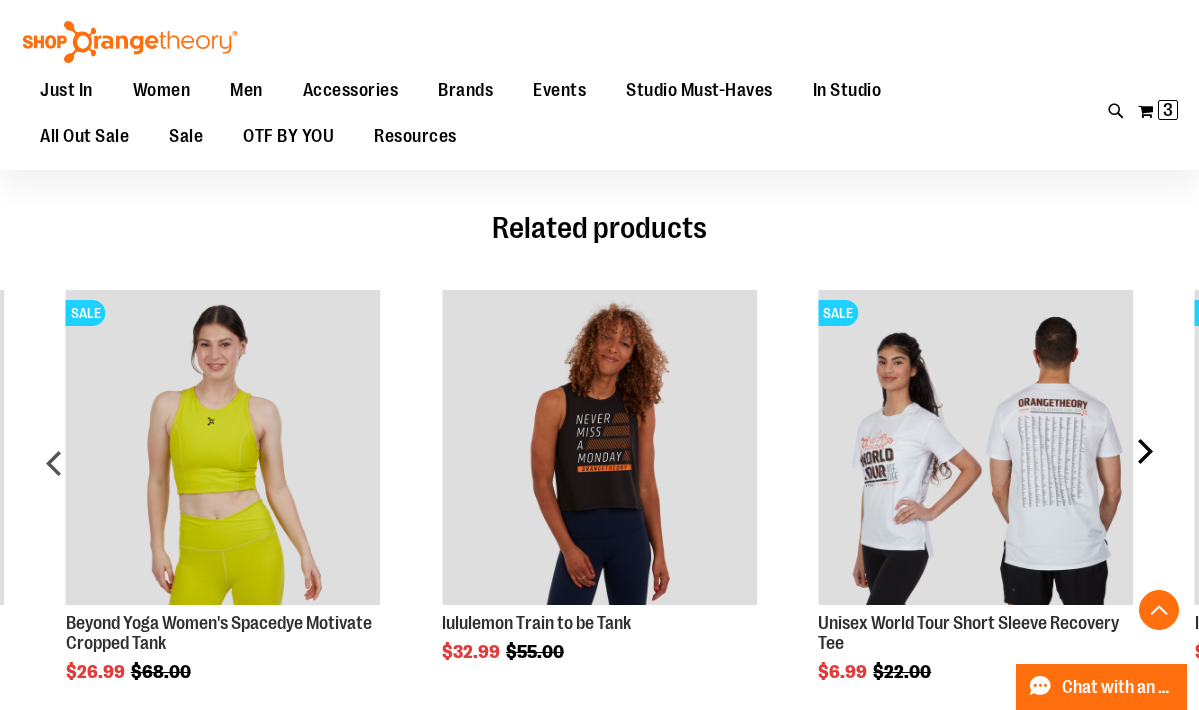 click on "next" at bounding box center [1144, 470] 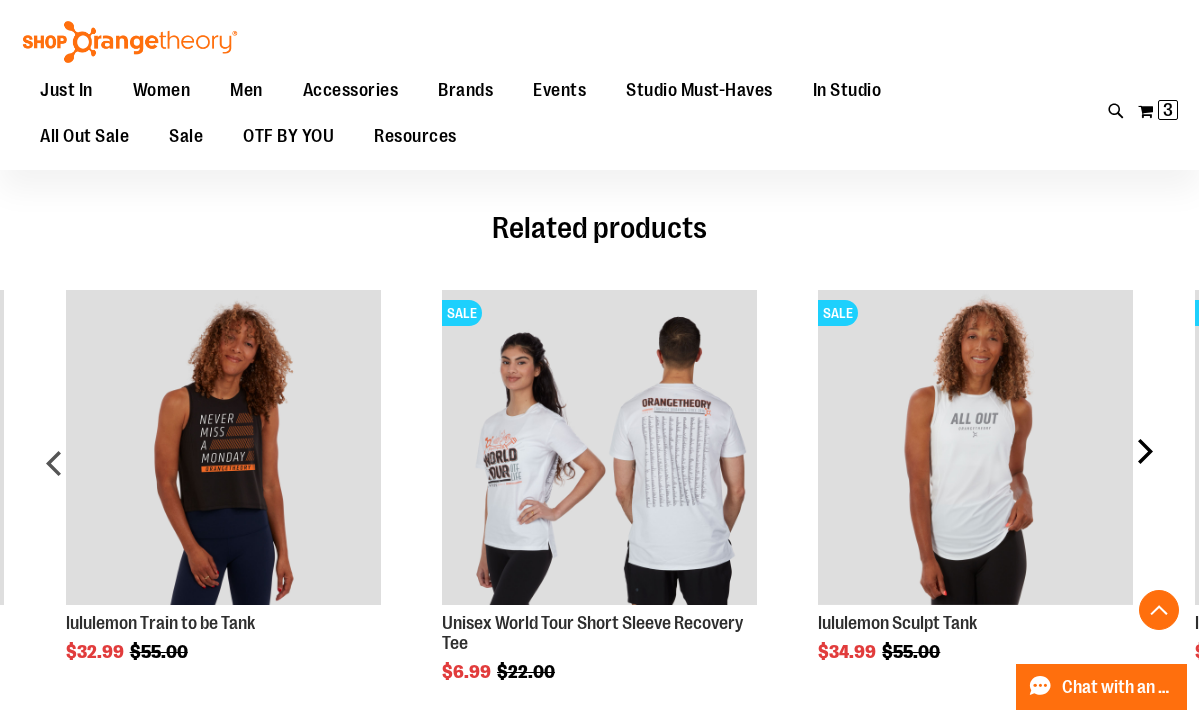 click on "next" at bounding box center (1144, 470) 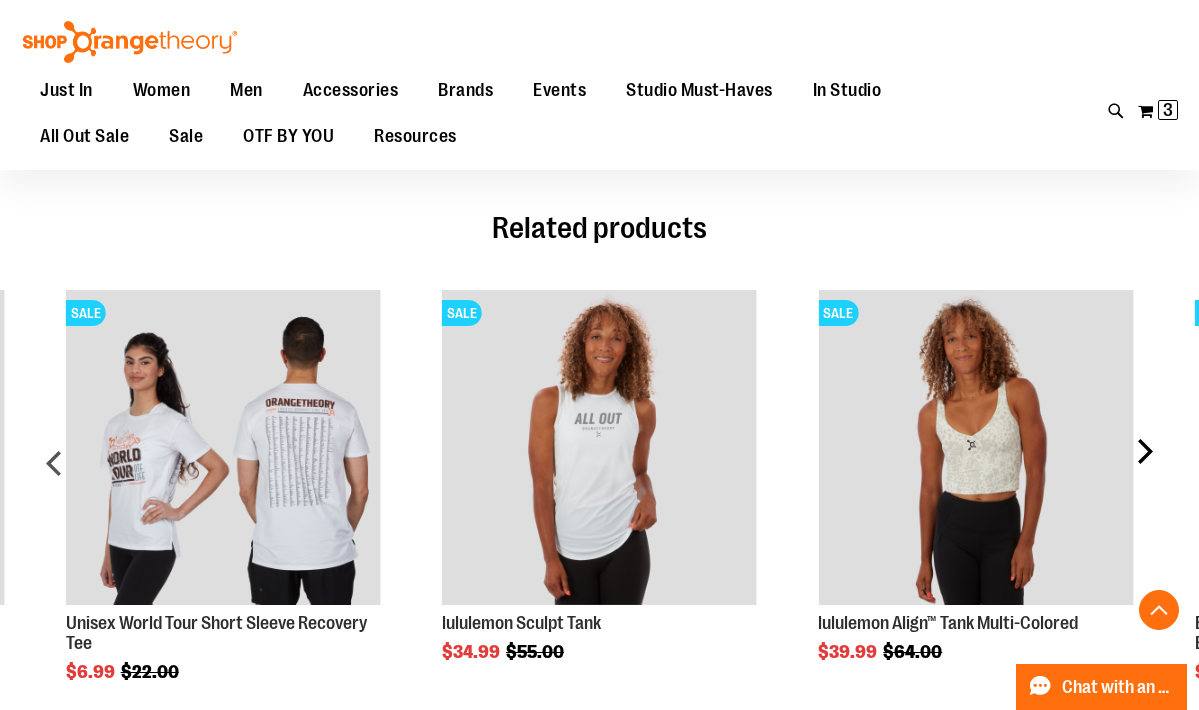 click on "next" at bounding box center (1144, 470) 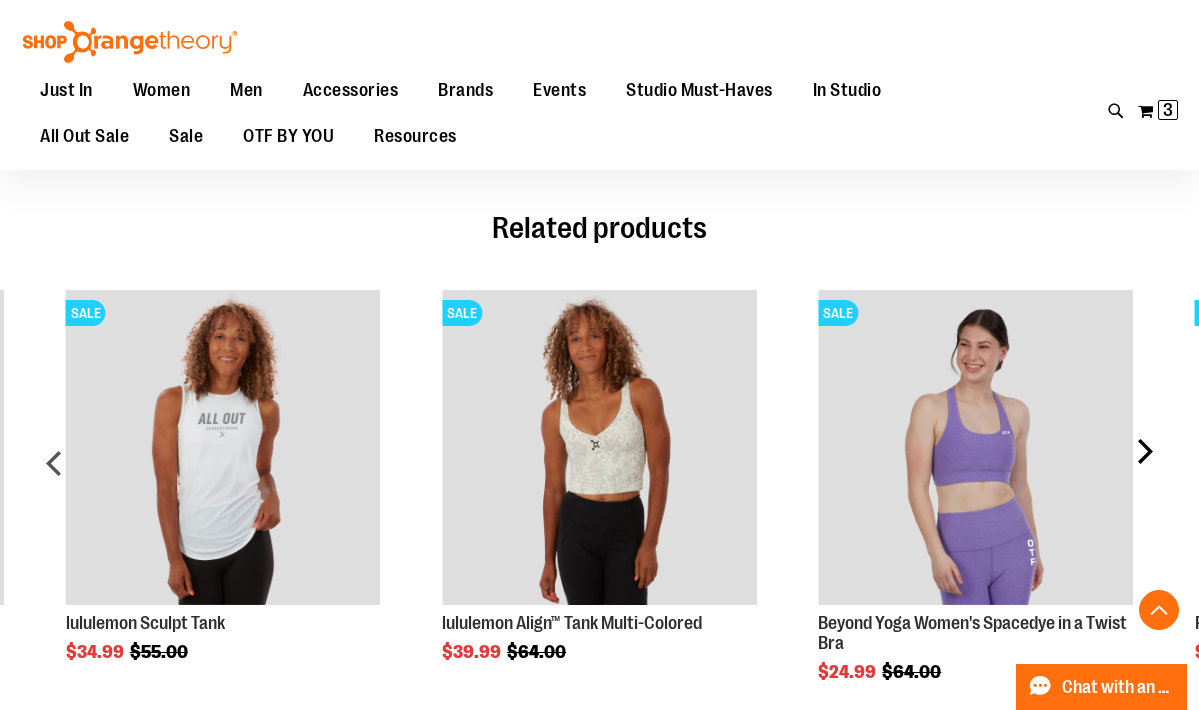 click on "next" at bounding box center [1144, 470] 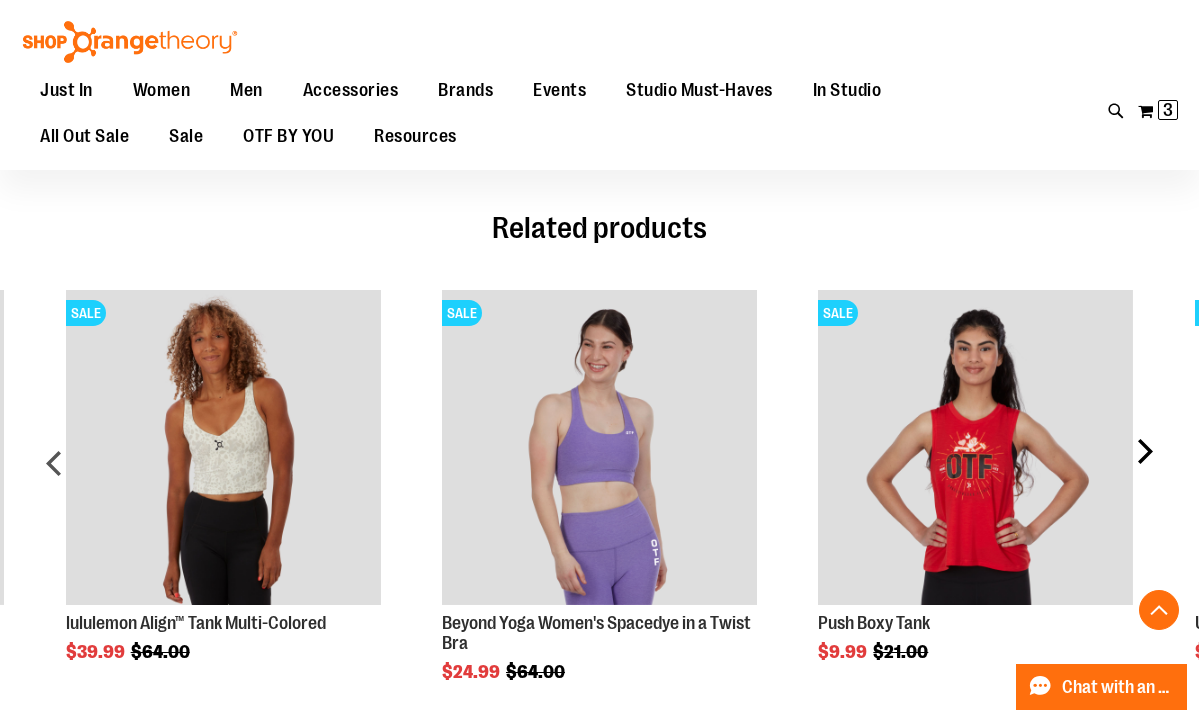 click on "next" at bounding box center (1144, 470) 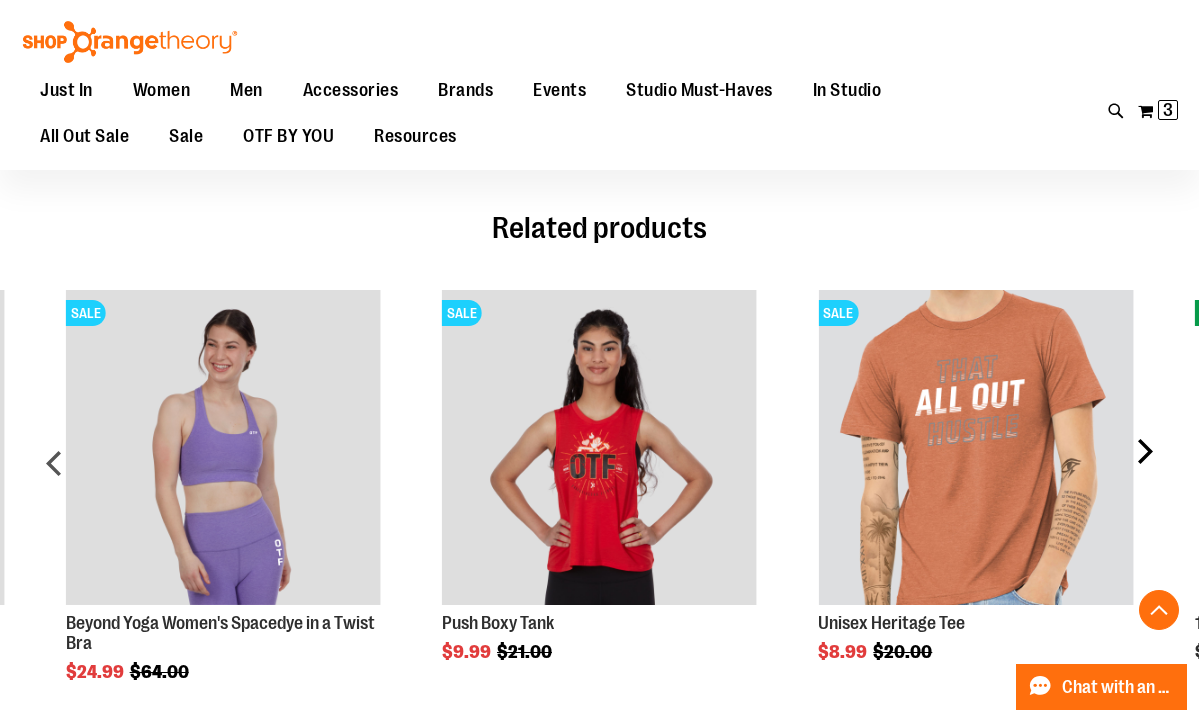 click on "next" at bounding box center (1144, 470) 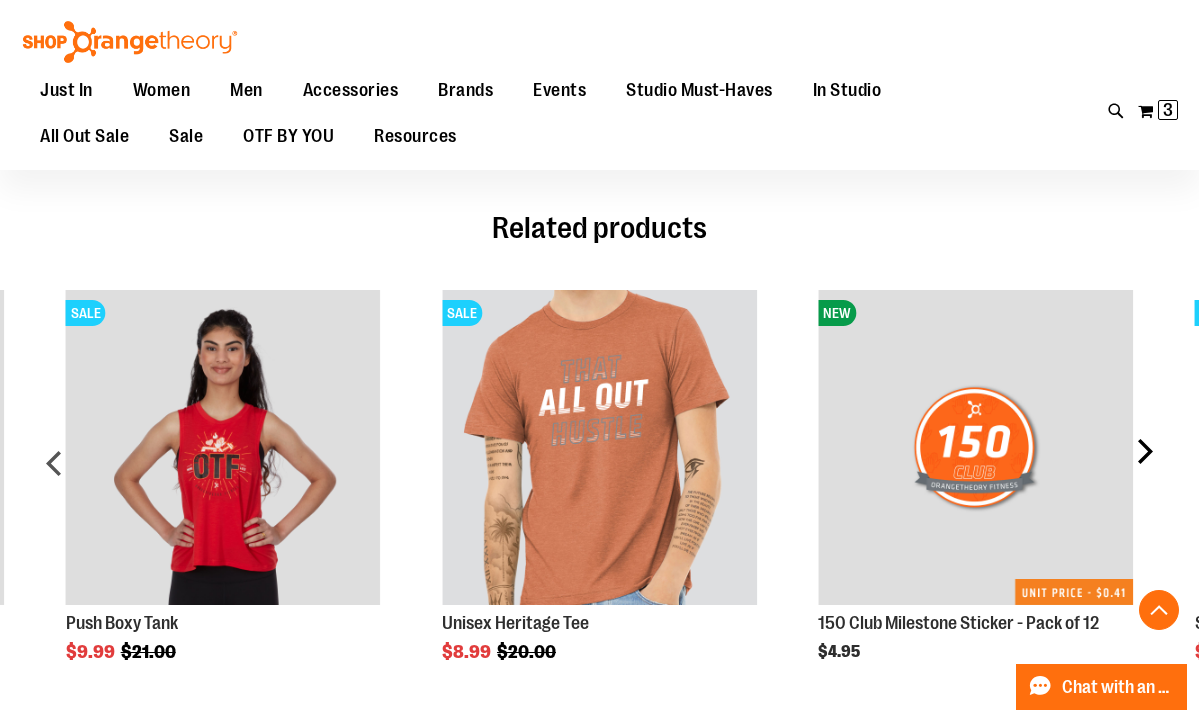 click on "next" at bounding box center [1144, 470] 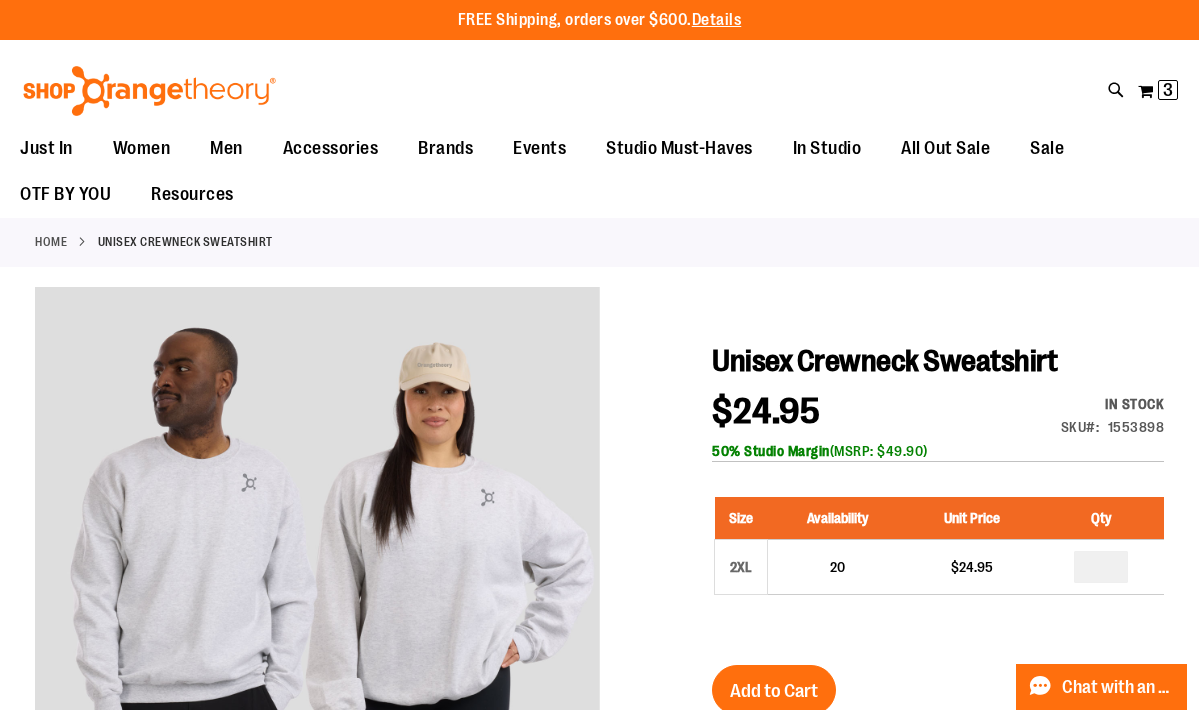 scroll, scrollTop: 0, scrollLeft: 0, axis: both 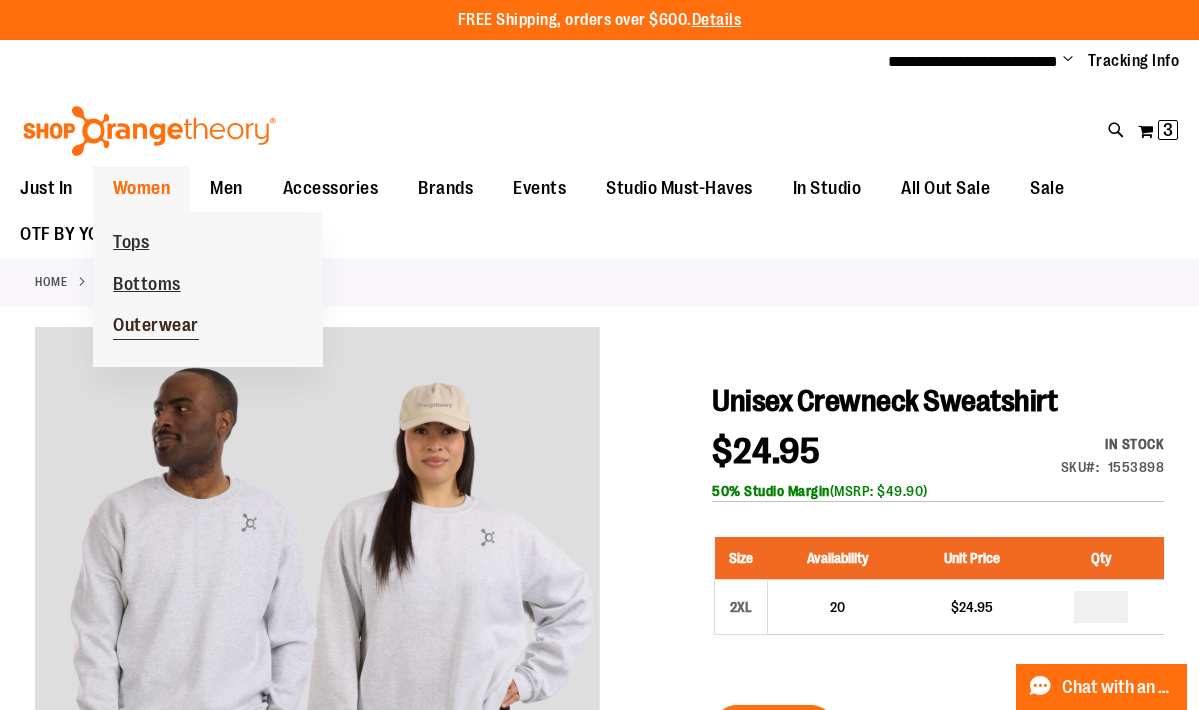click on "Outerwear" at bounding box center (156, 327) 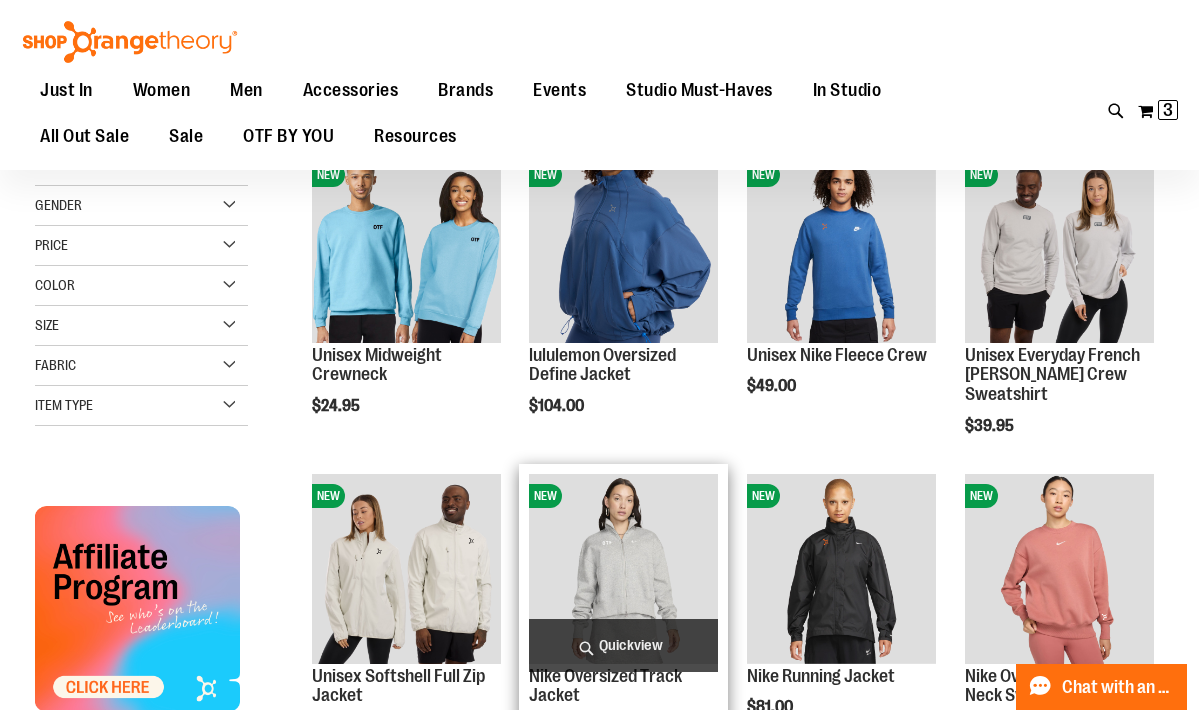 scroll, scrollTop: 25, scrollLeft: 0, axis: vertical 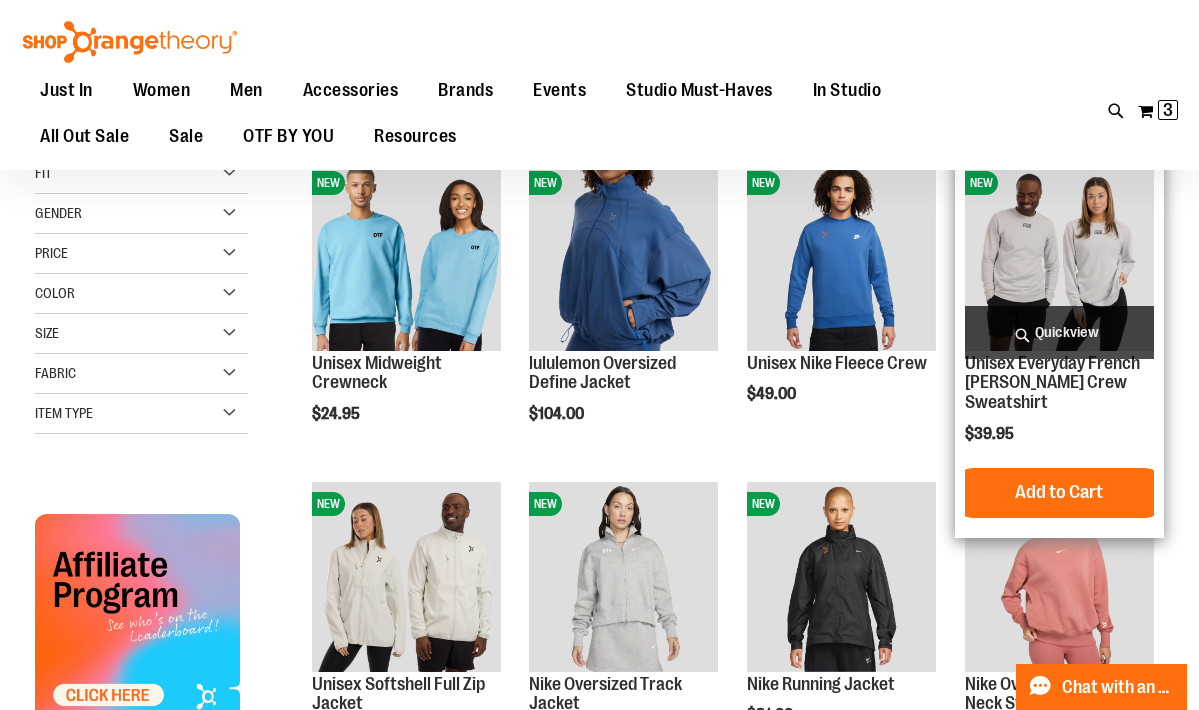 click at bounding box center (1059, 255) 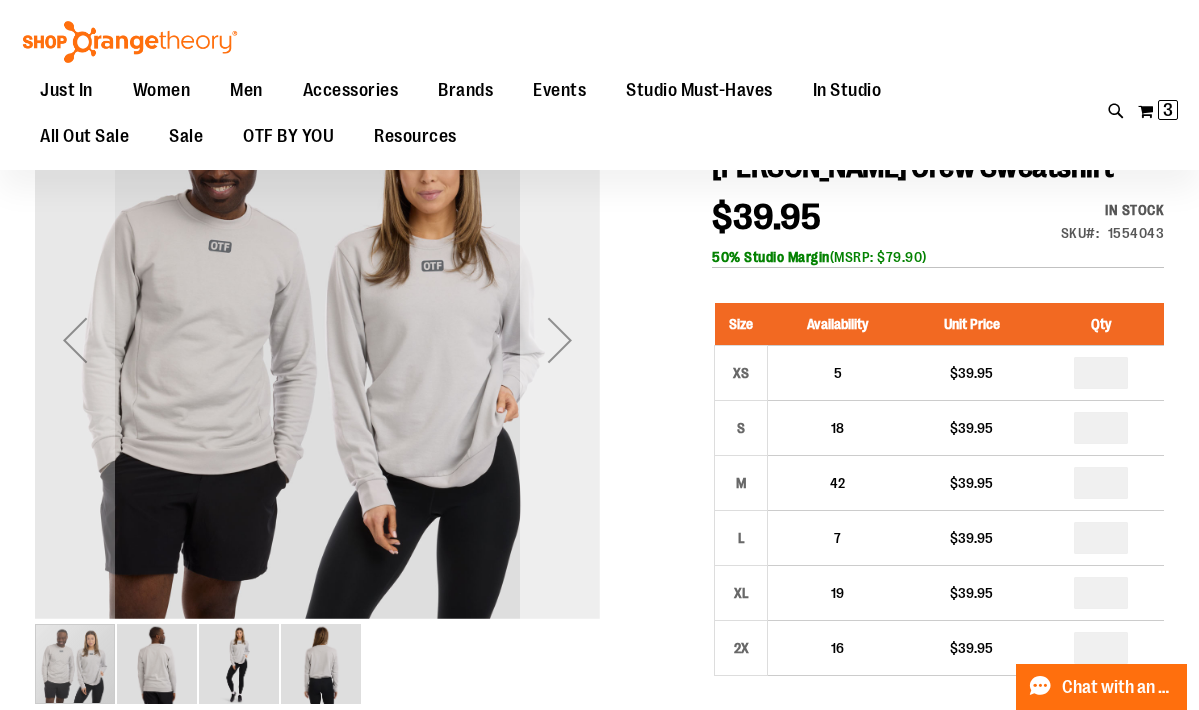 scroll, scrollTop: 3, scrollLeft: 0, axis: vertical 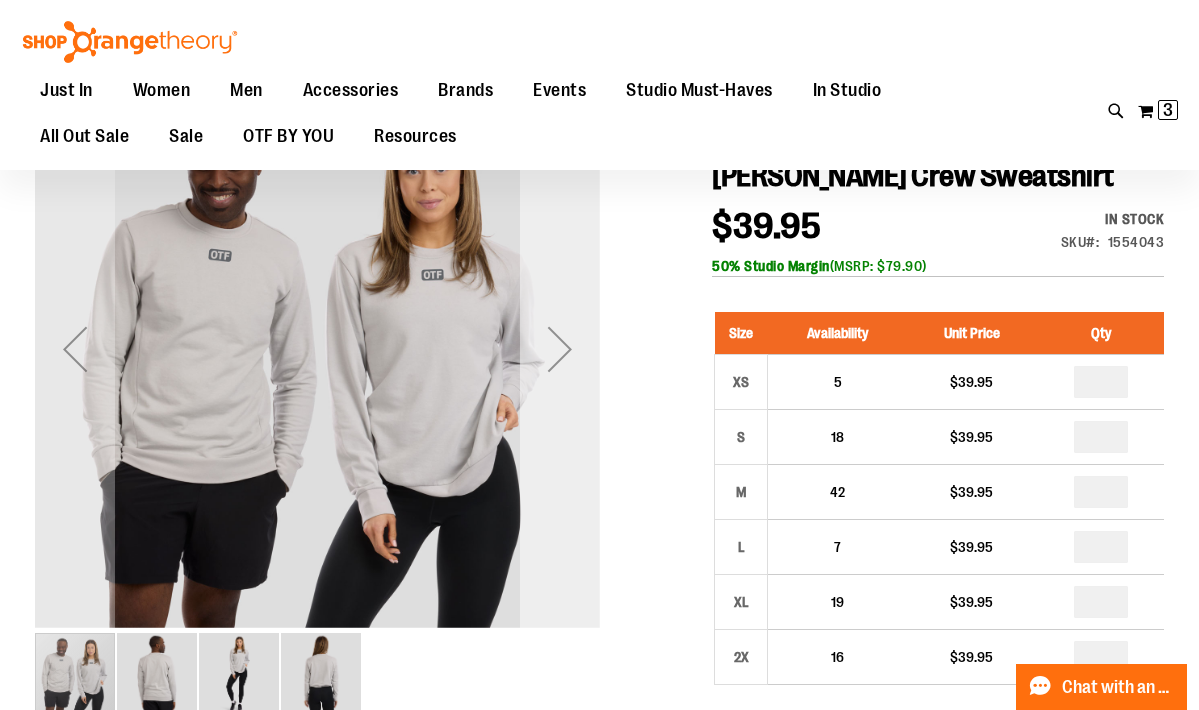 click at bounding box center [560, 349] 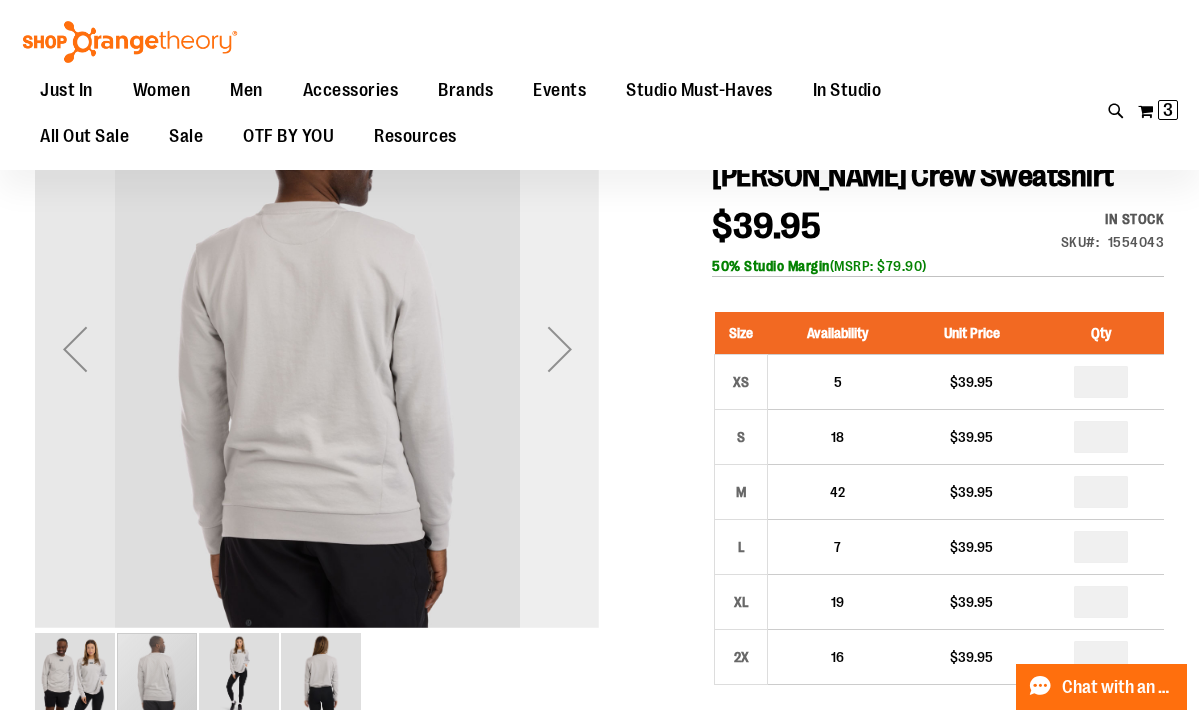 click at bounding box center [560, 349] 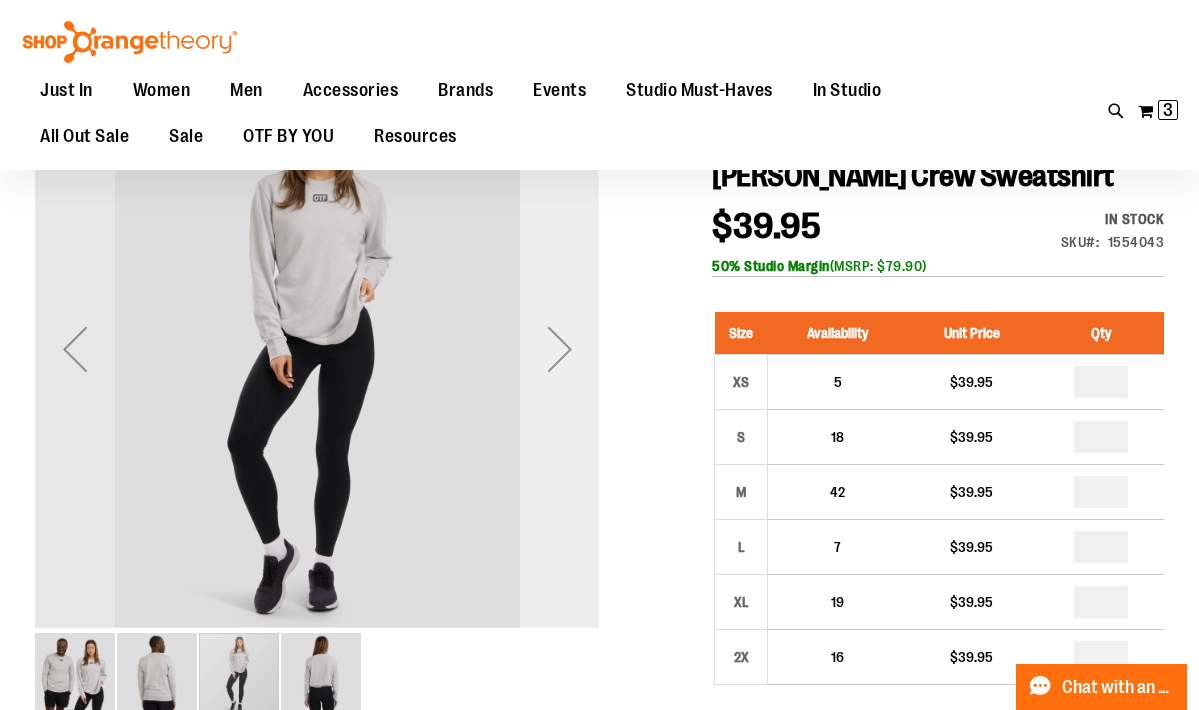click at bounding box center [560, 349] 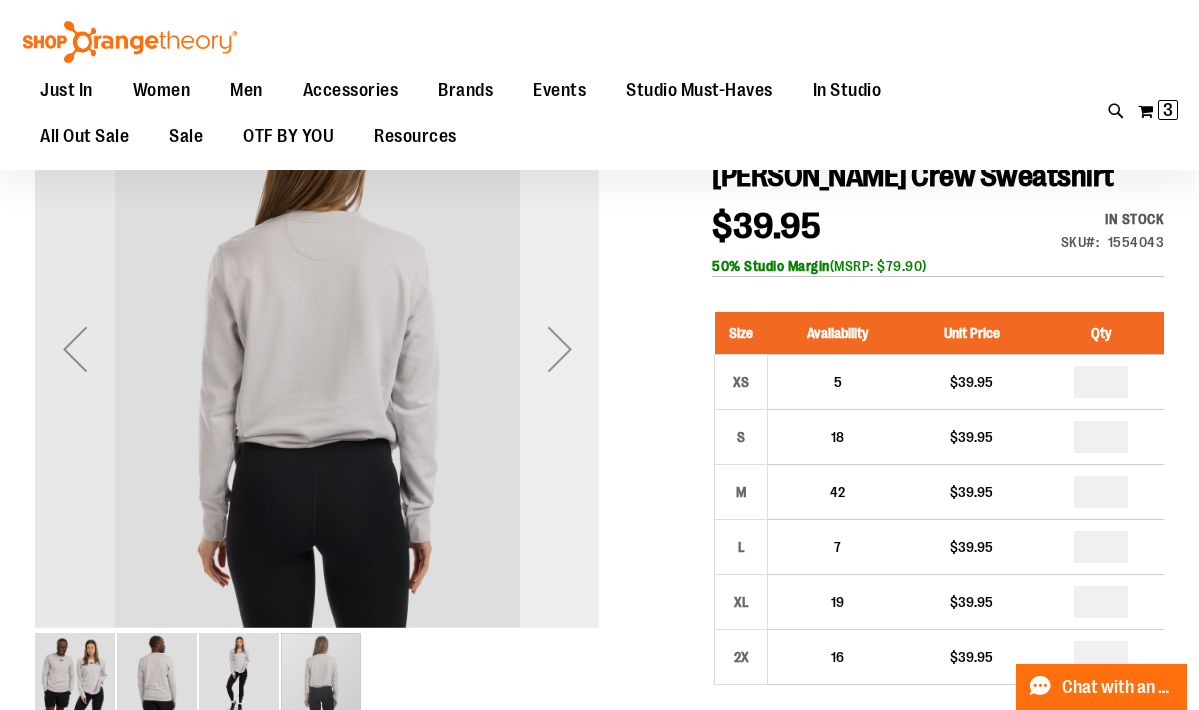 click at bounding box center [560, 349] 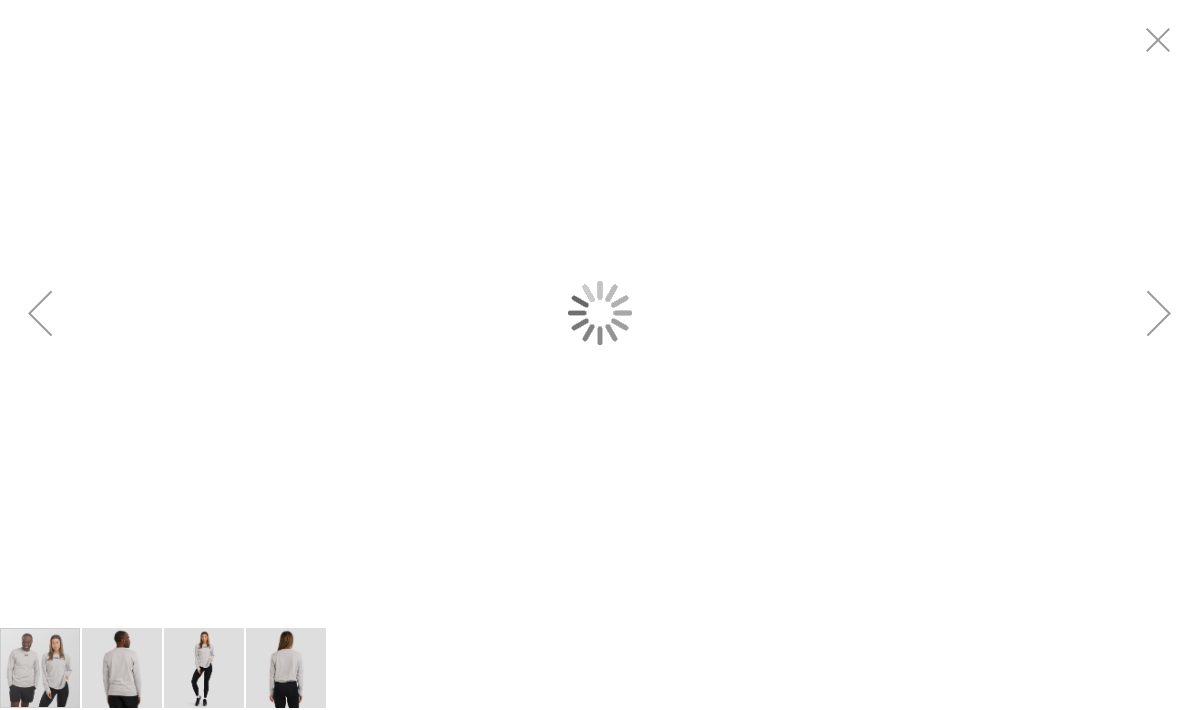 scroll, scrollTop: 0, scrollLeft: 0, axis: both 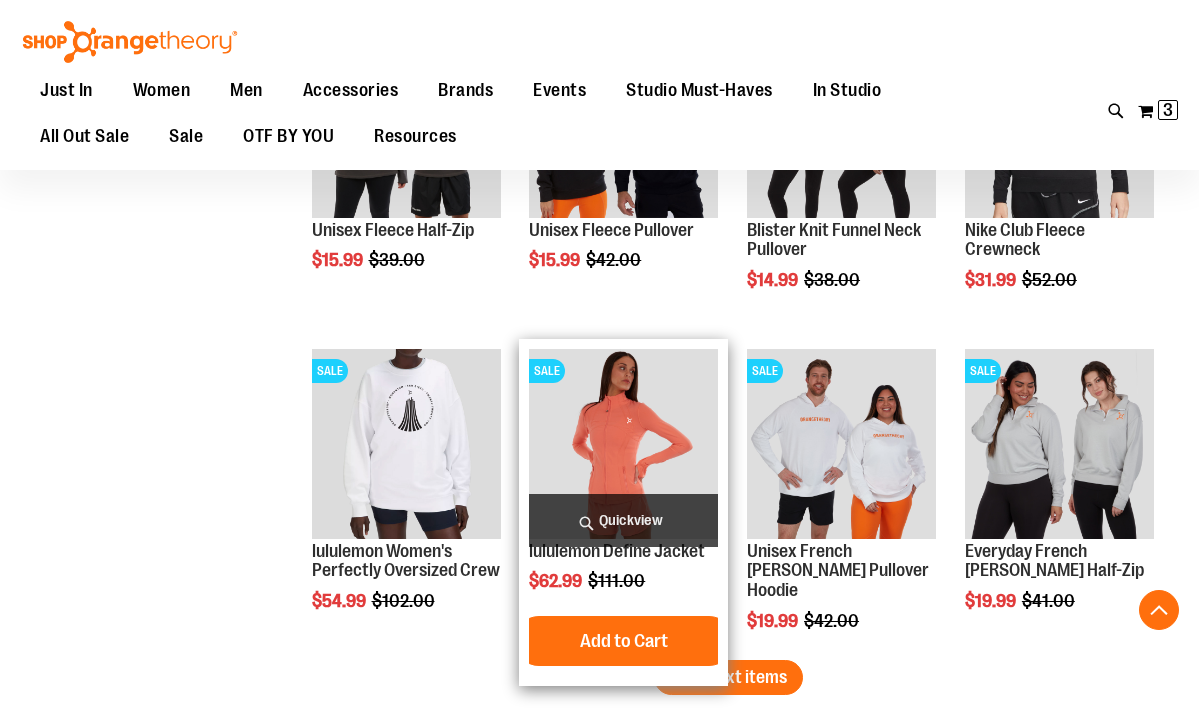 click at bounding box center (623, 443) 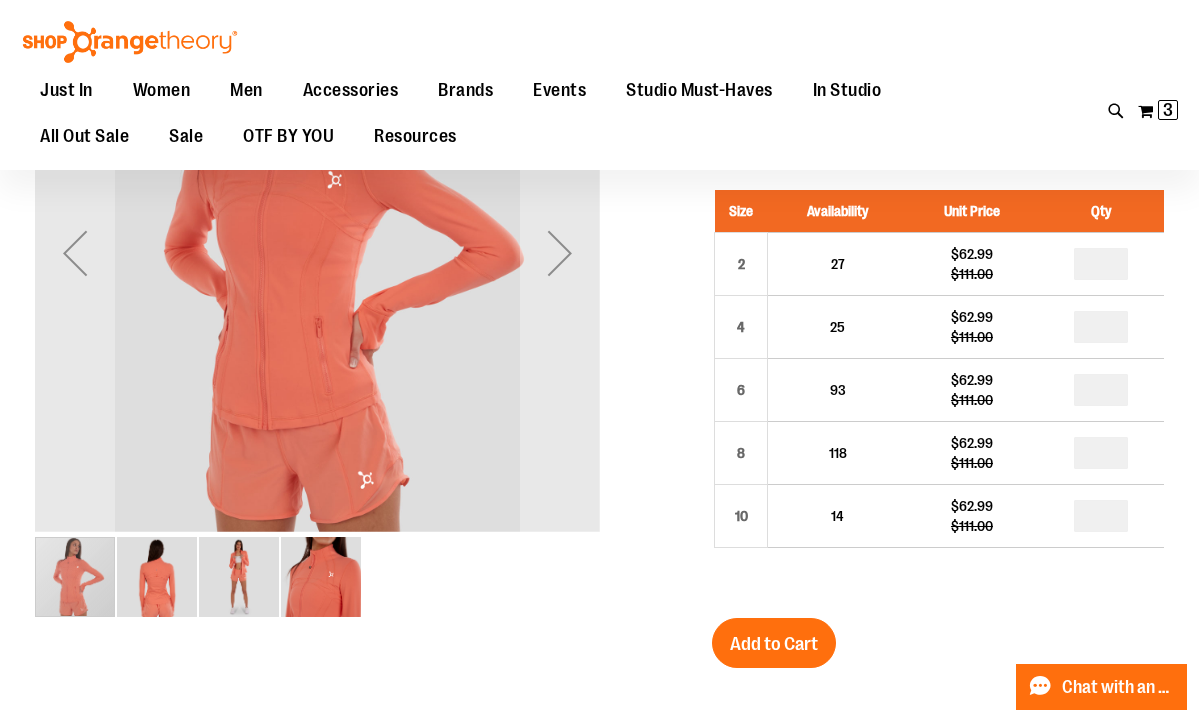 scroll, scrollTop: 75, scrollLeft: 0, axis: vertical 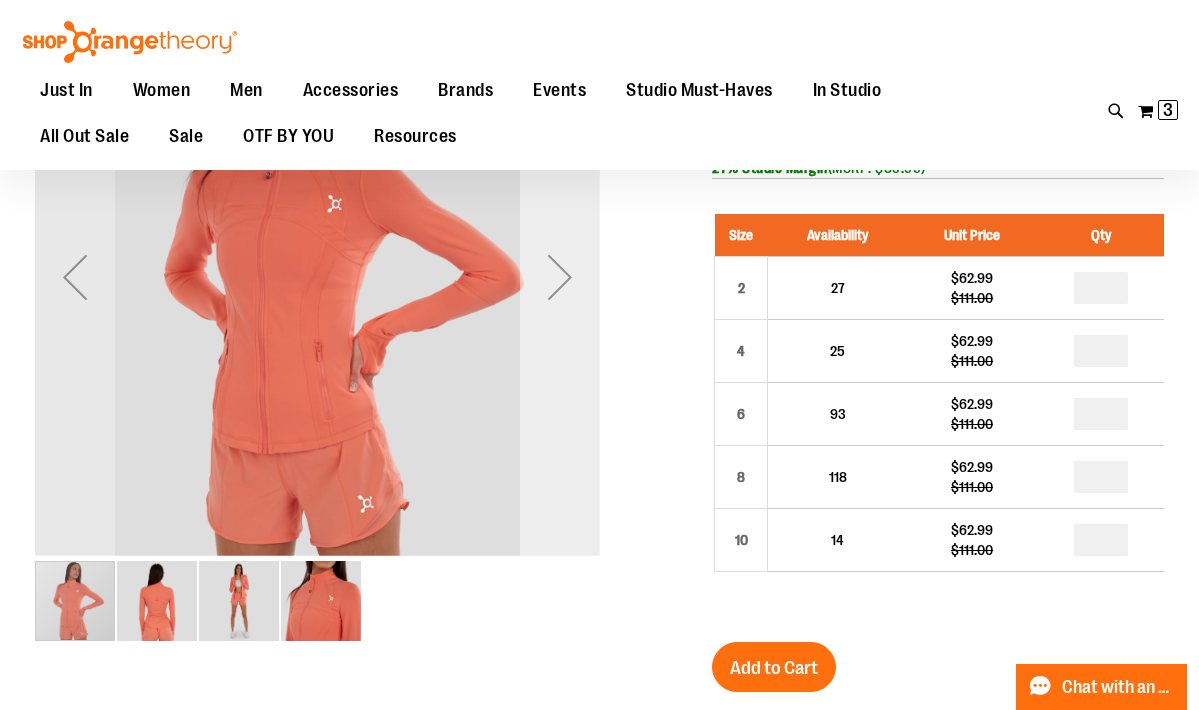 click at bounding box center (560, 277) 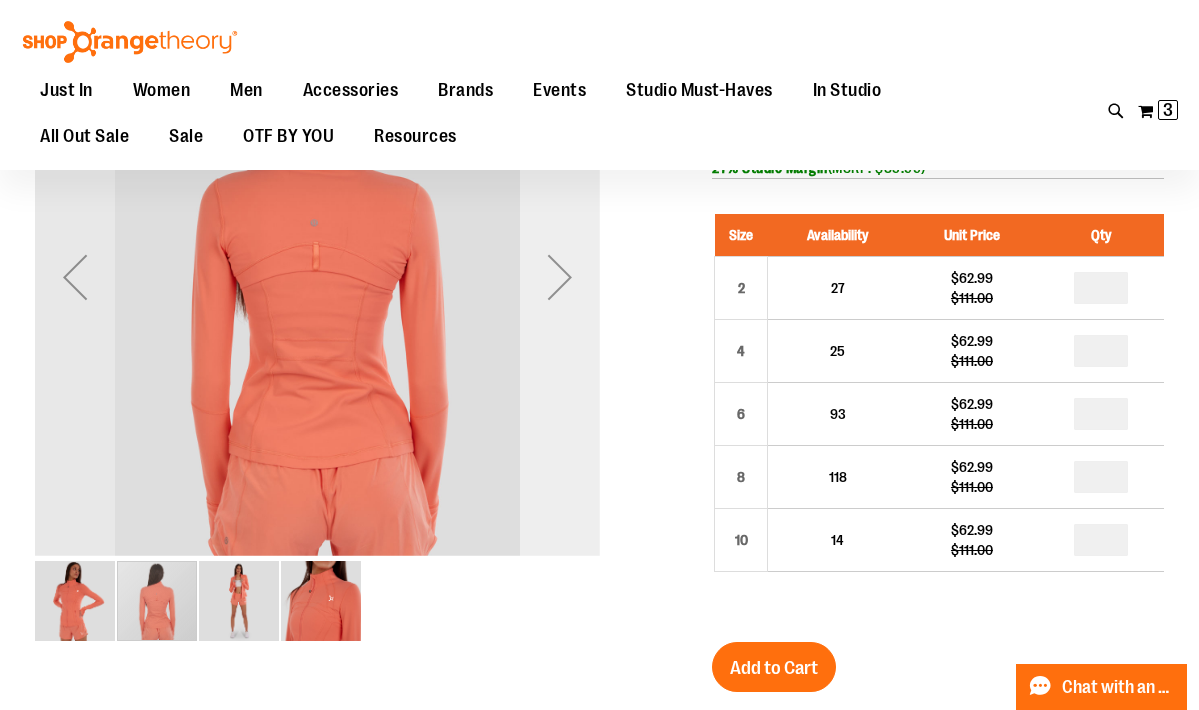 click at bounding box center [560, 277] 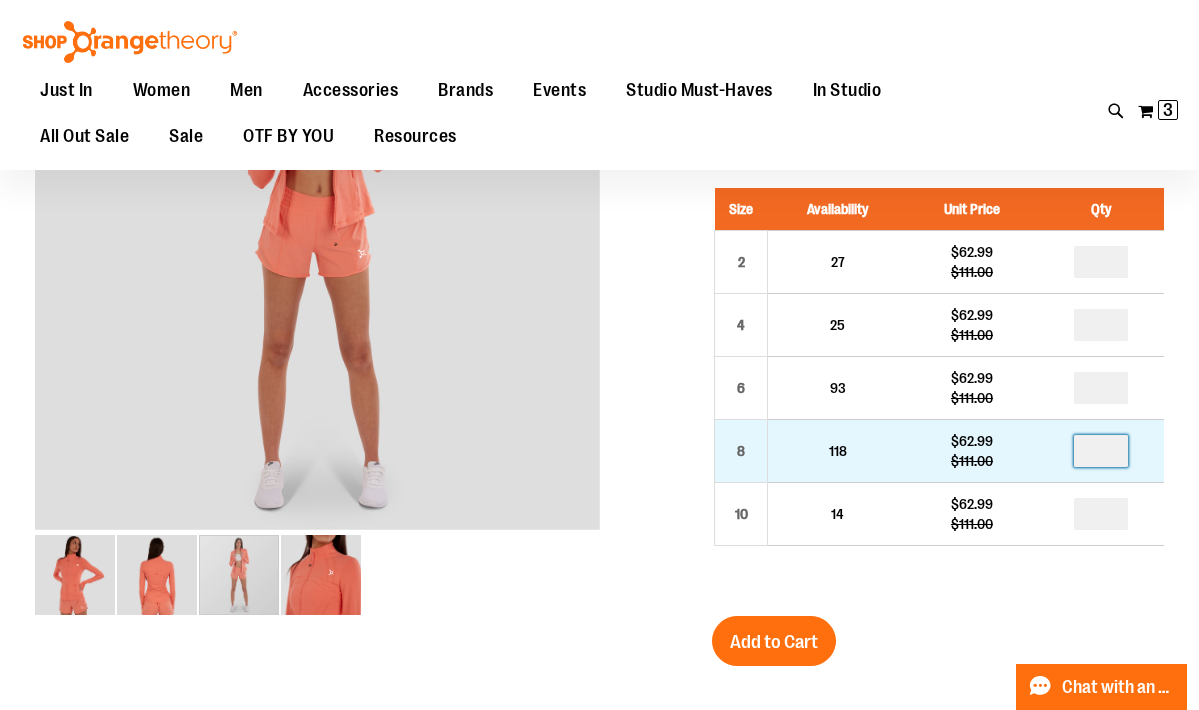 click at bounding box center [1101, 451] 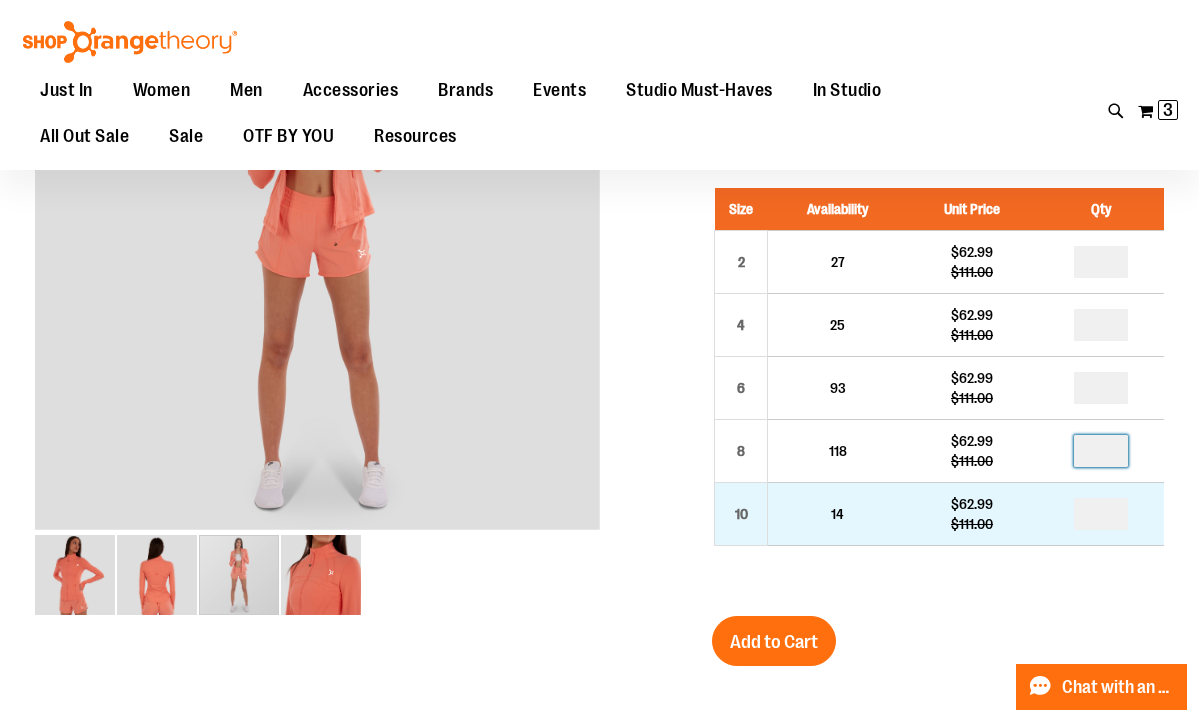 type on "*" 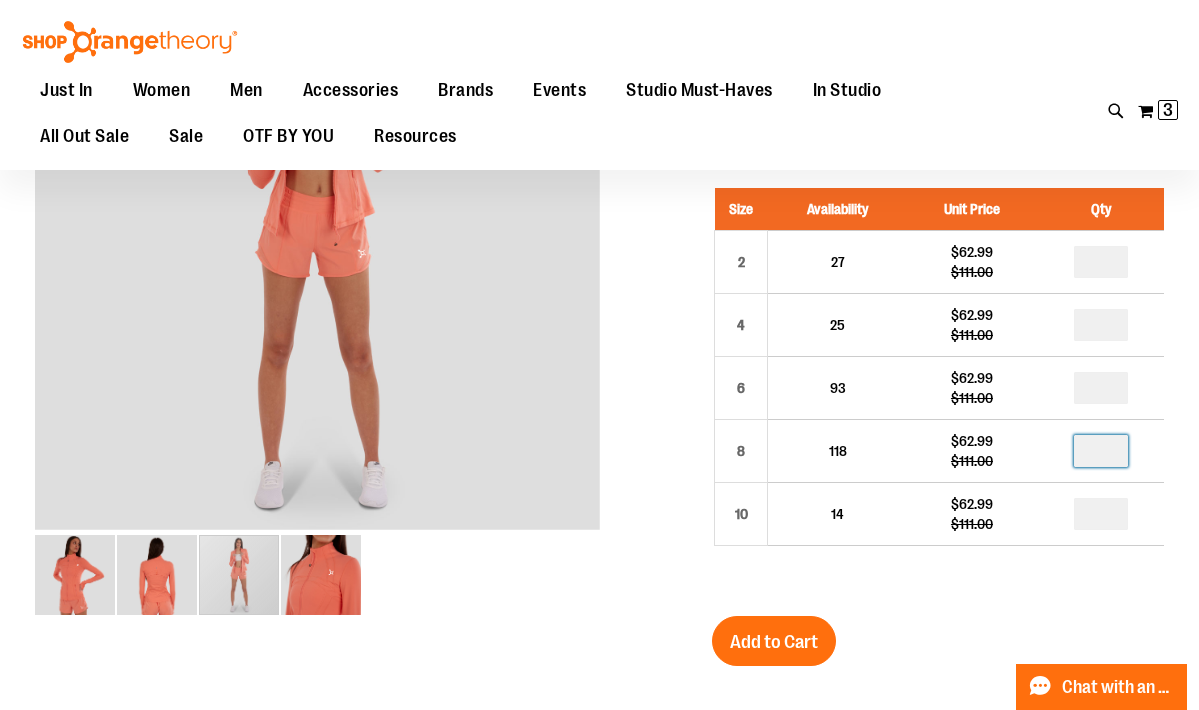 click on "Size
Availability
Unit Price
Qty
2
27
$62.99
$111.00
*
4
25
* 6 *" at bounding box center [938, 382] 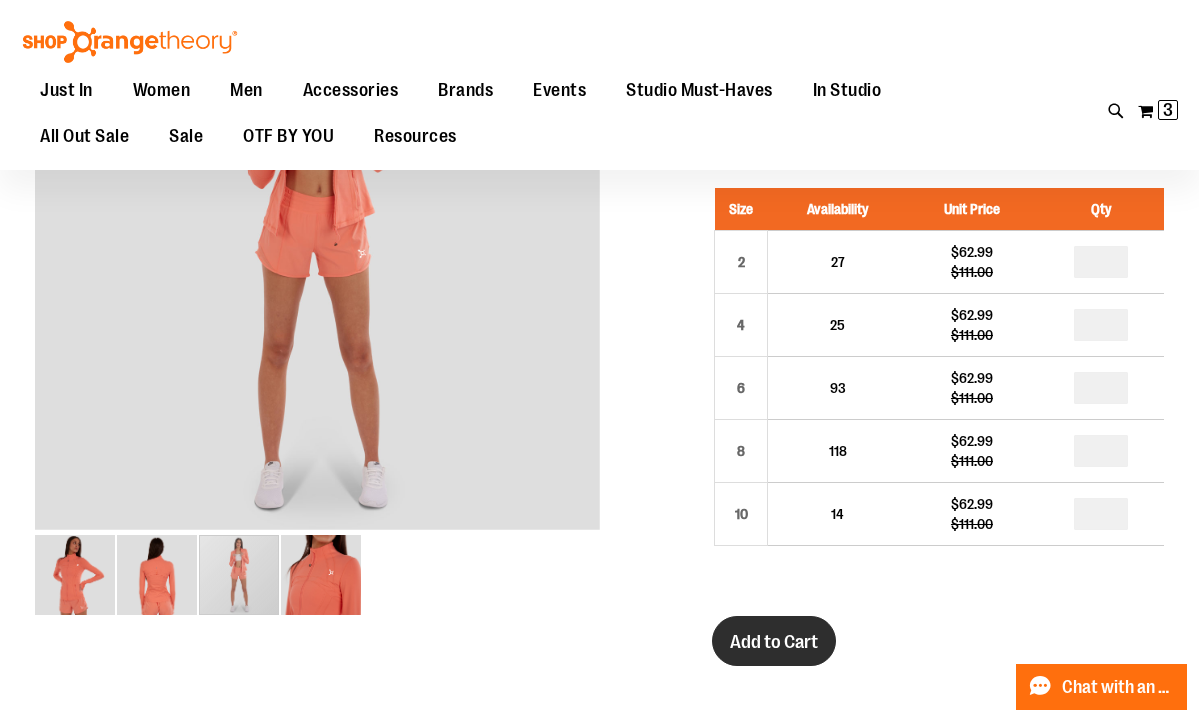 click on "Add to Cart" at bounding box center (774, 642) 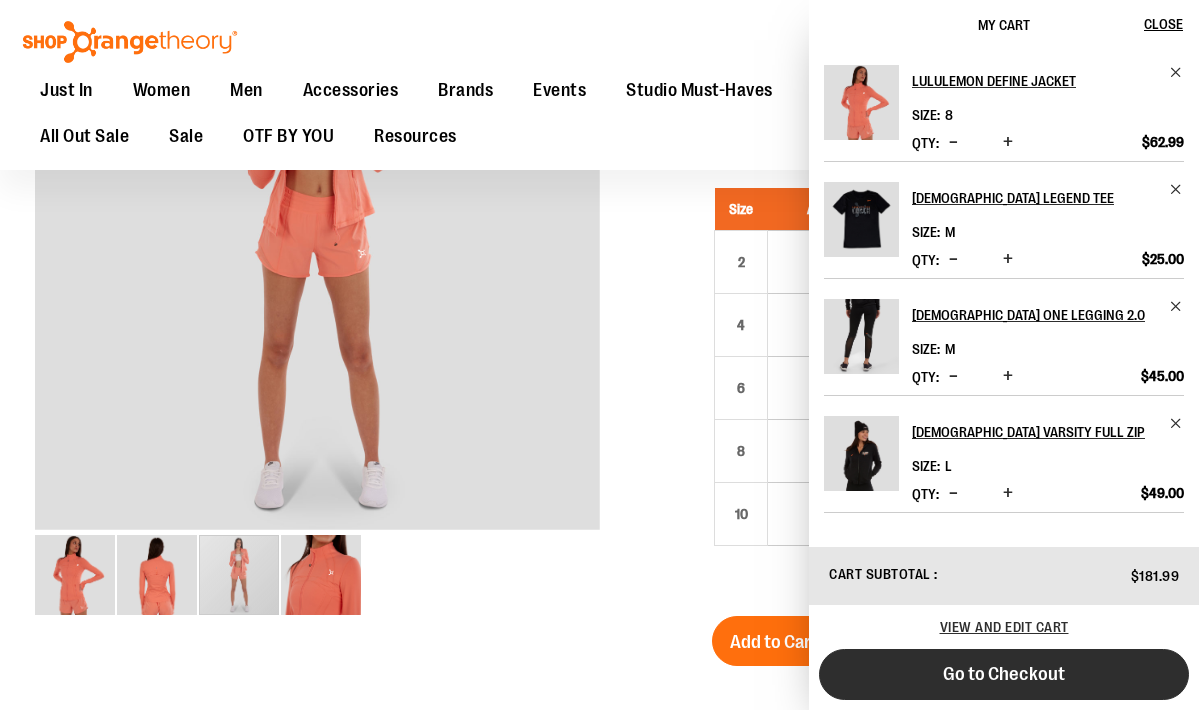 click on "Go to Checkout" at bounding box center (1004, 674) 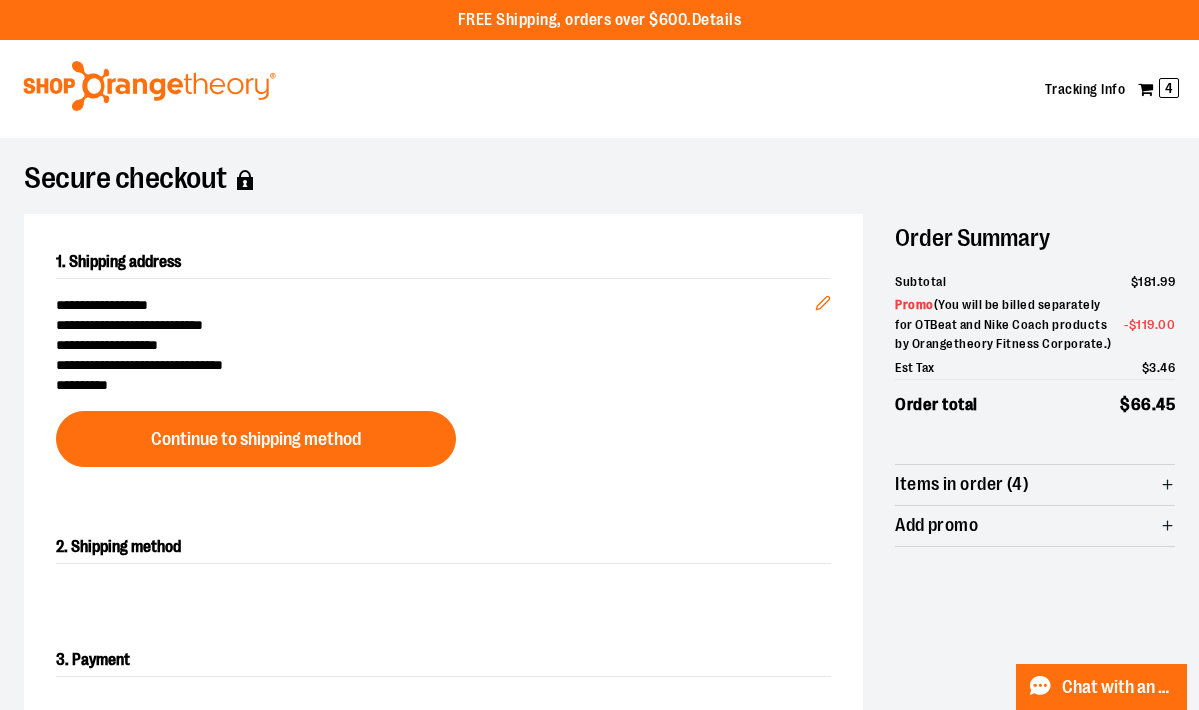 scroll, scrollTop: 46, scrollLeft: 0, axis: vertical 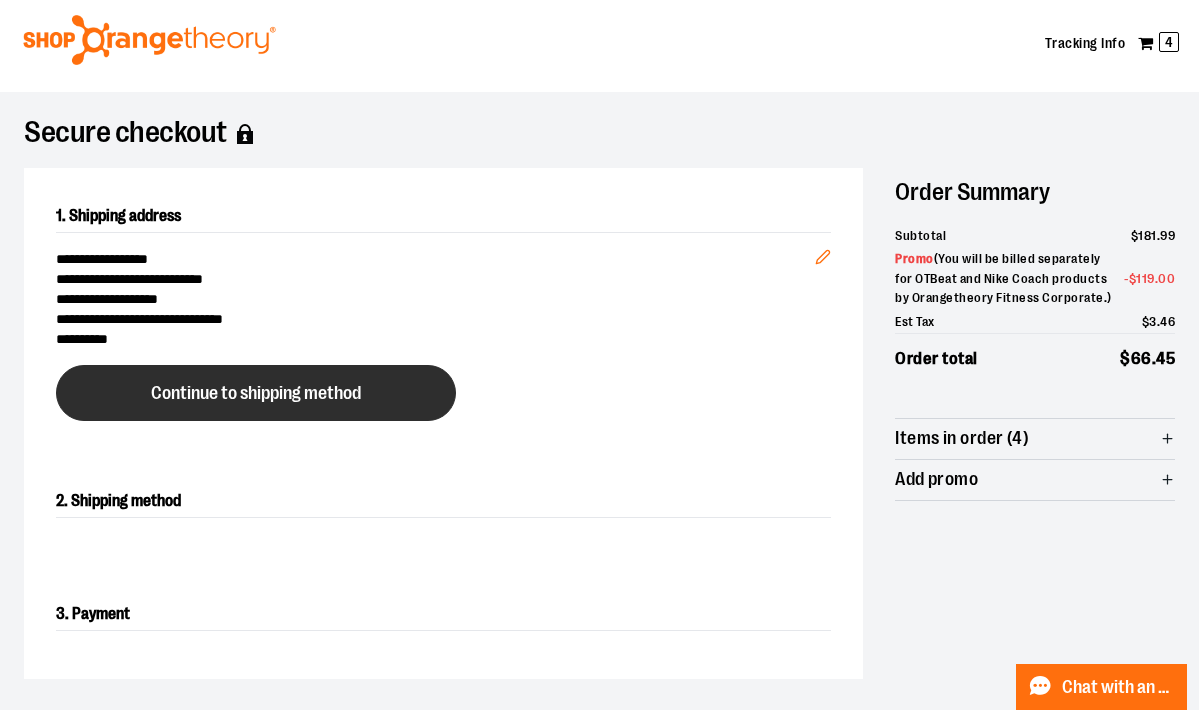 click on "Continue to shipping method" at bounding box center (256, 393) 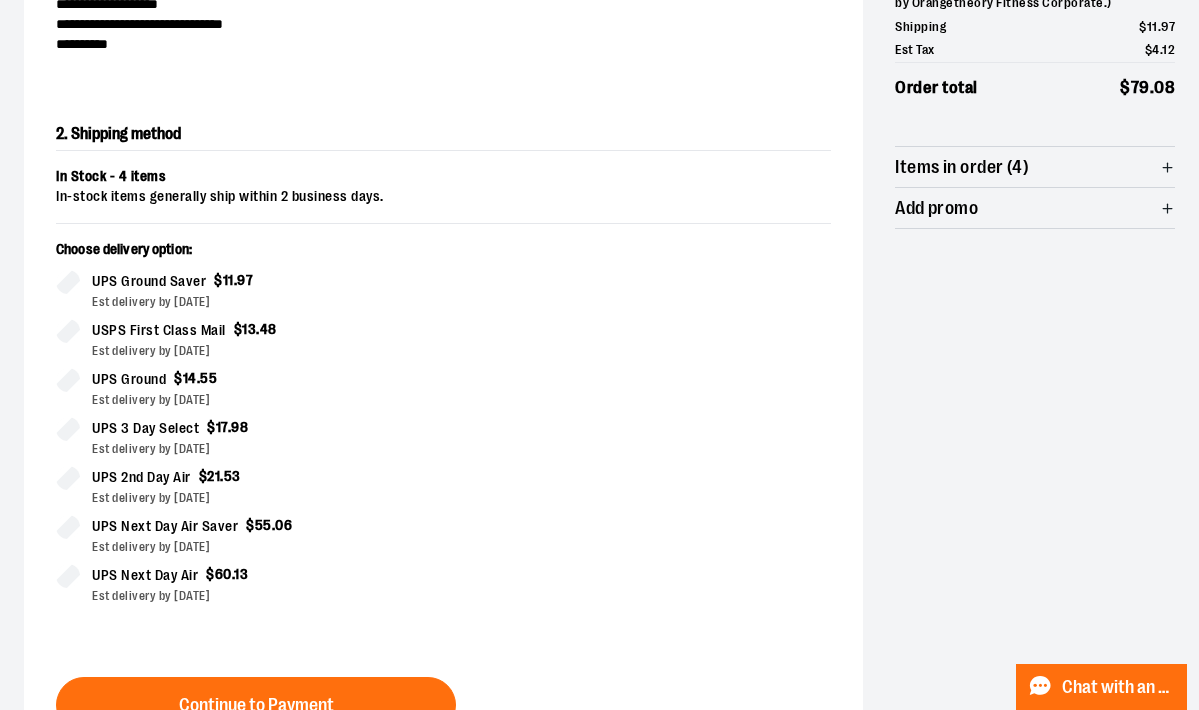 scroll, scrollTop: 393, scrollLeft: 0, axis: vertical 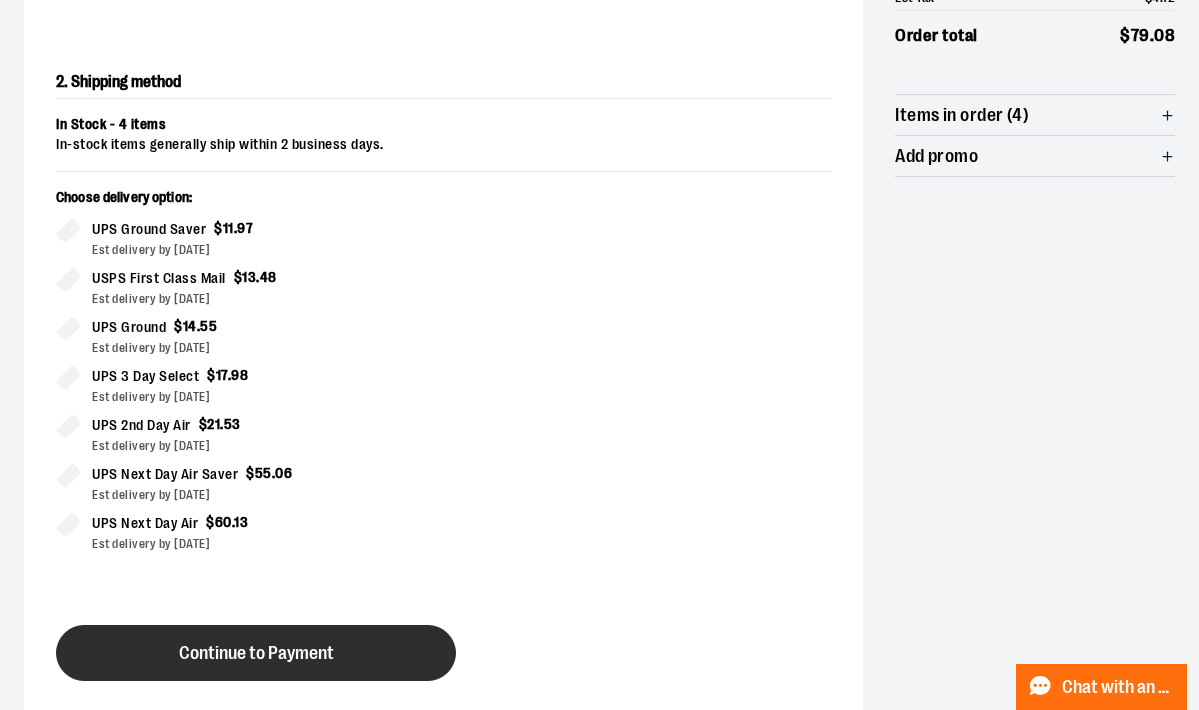 click on "Continue to Payment" at bounding box center [256, 653] 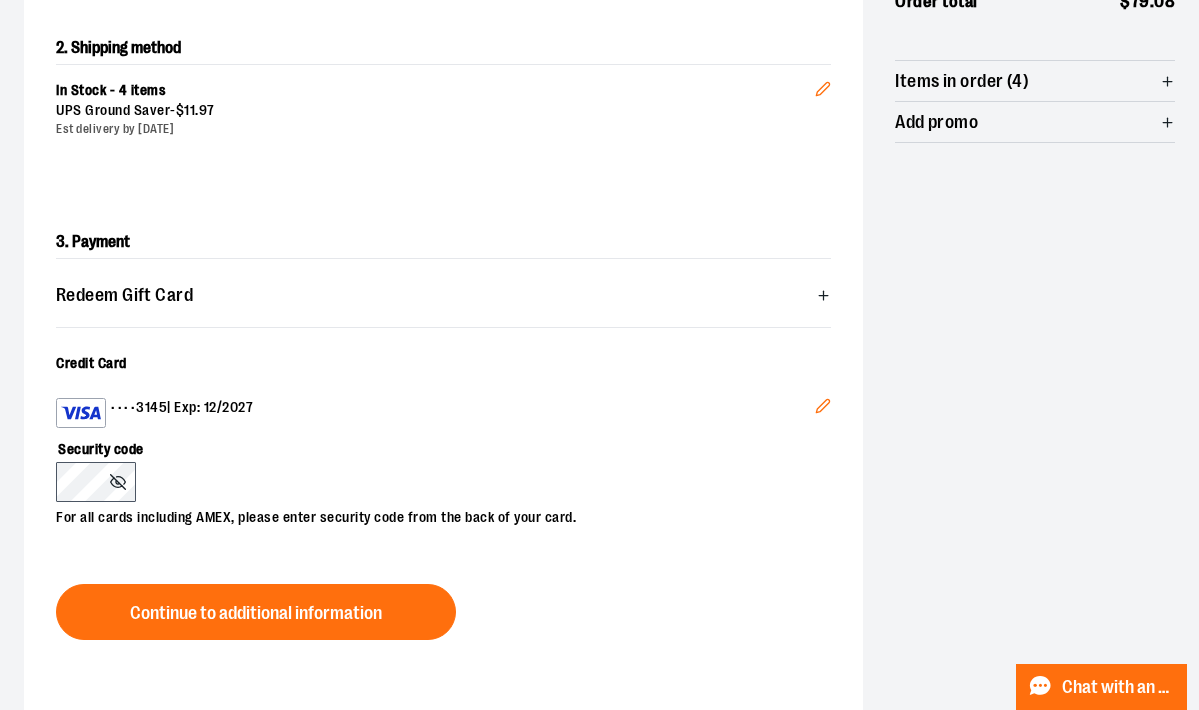 scroll, scrollTop: 461, scrollLeft: 0, axis: vertical 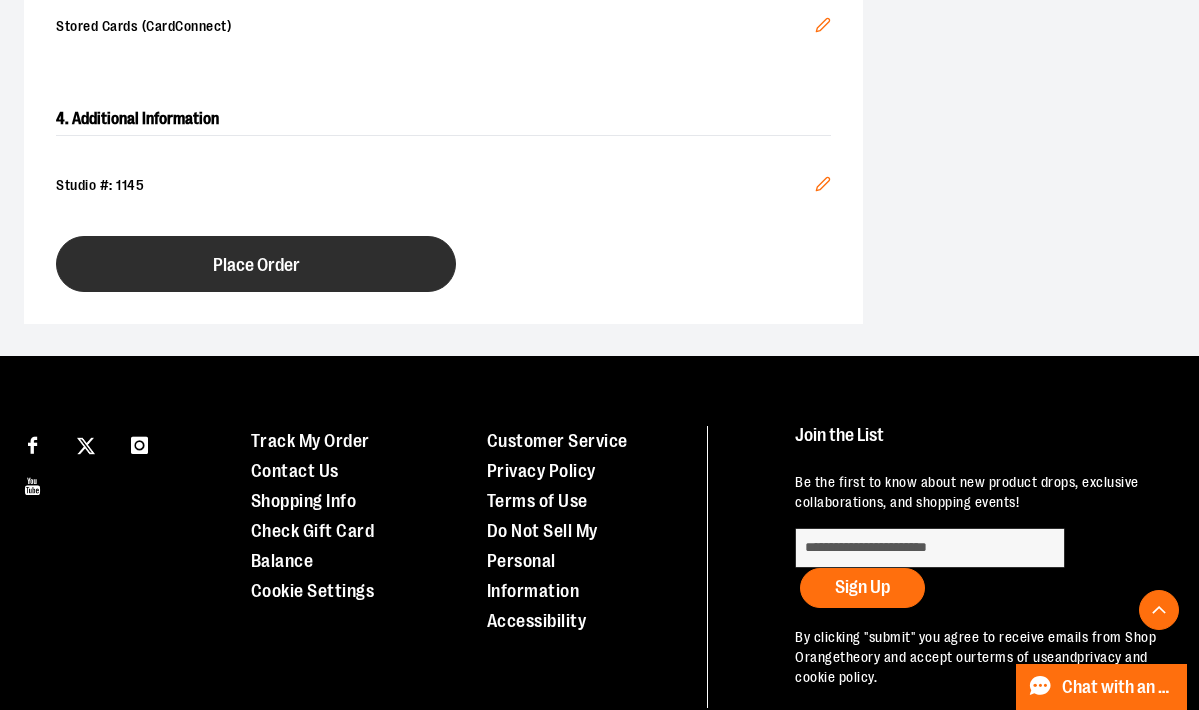 click on "Place Order" at bounding box center [256, 264] 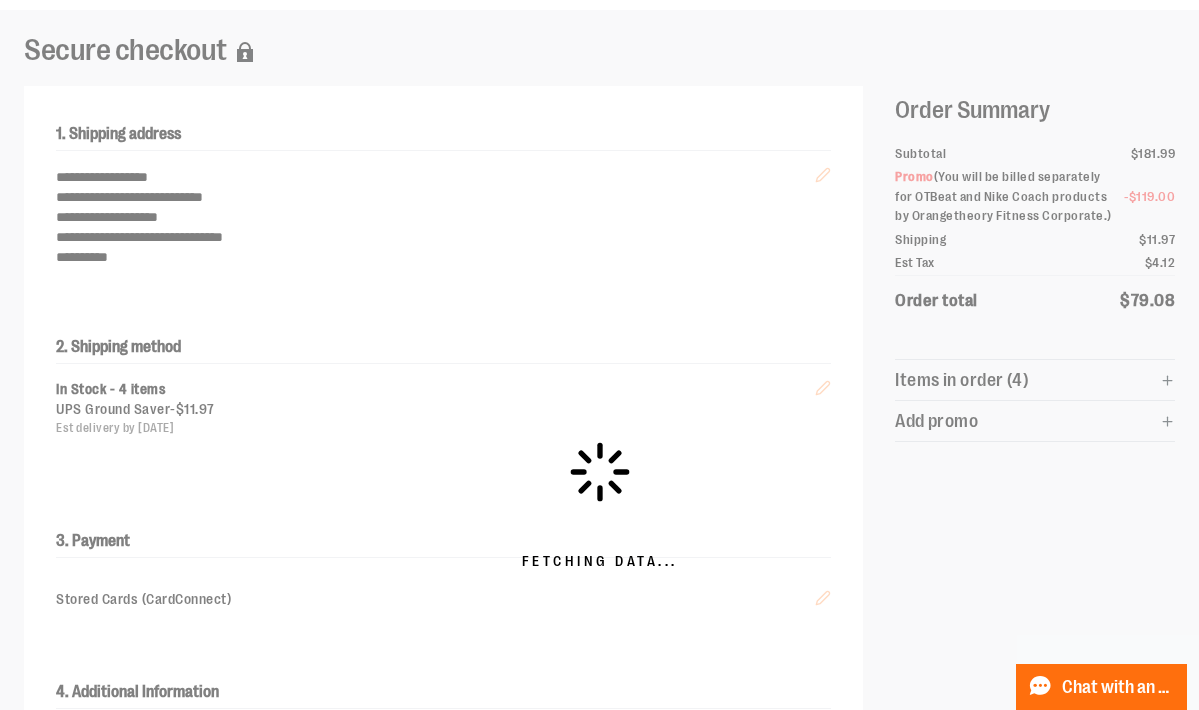 scroll, scrollTop: 126, scrollLeft: 0, axis: vertical 